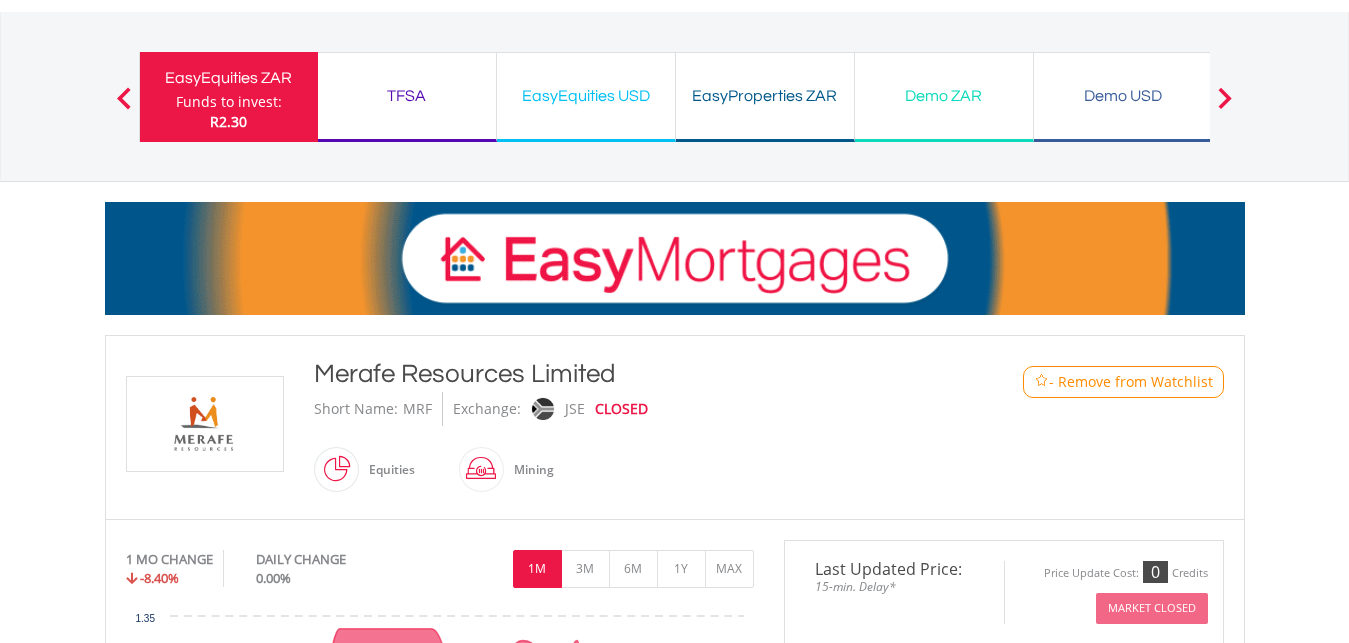 scroll, scrollTop: 0, scrollLeft: 0, axis: both 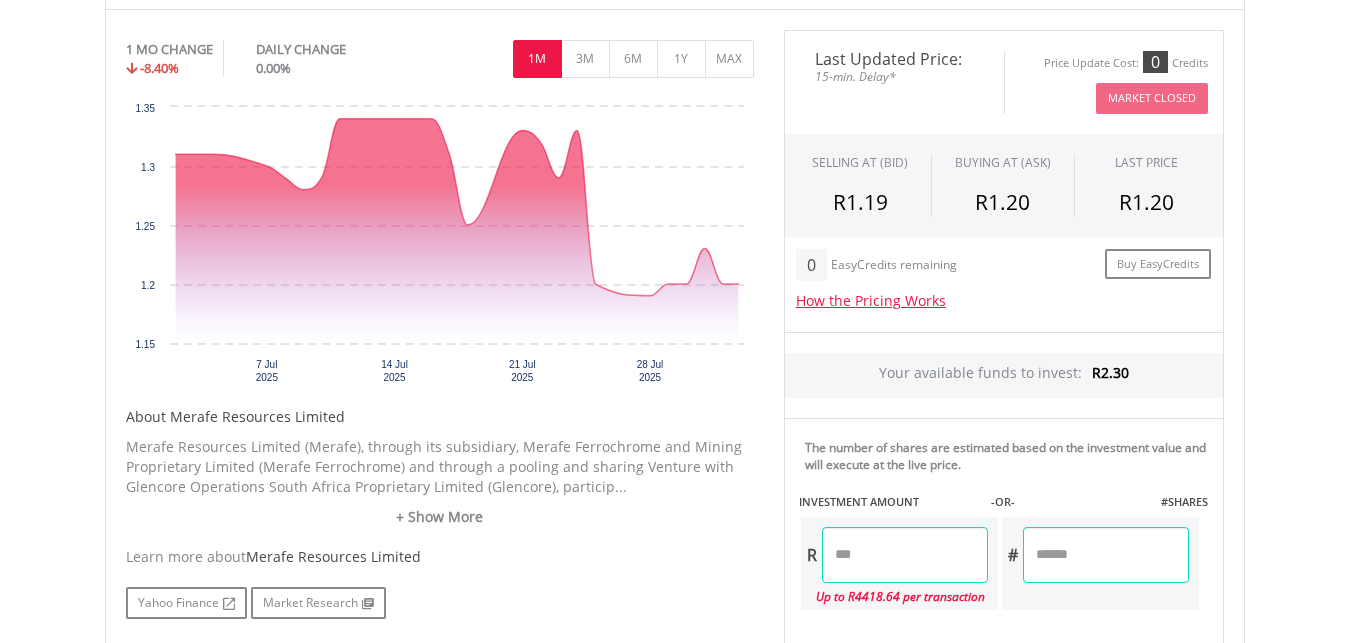 click on "+ Show More" at bounding box center [440, 517] 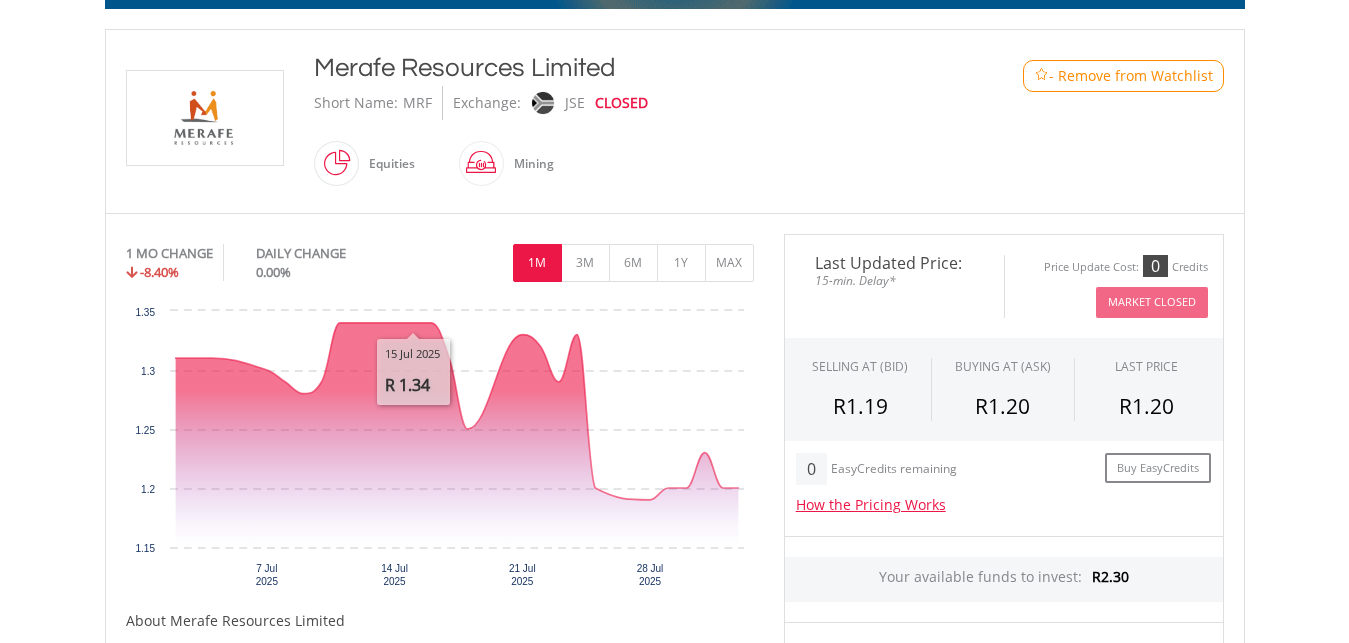 scroll, scrollTop: 0, scrollLeft: 0, axis: both 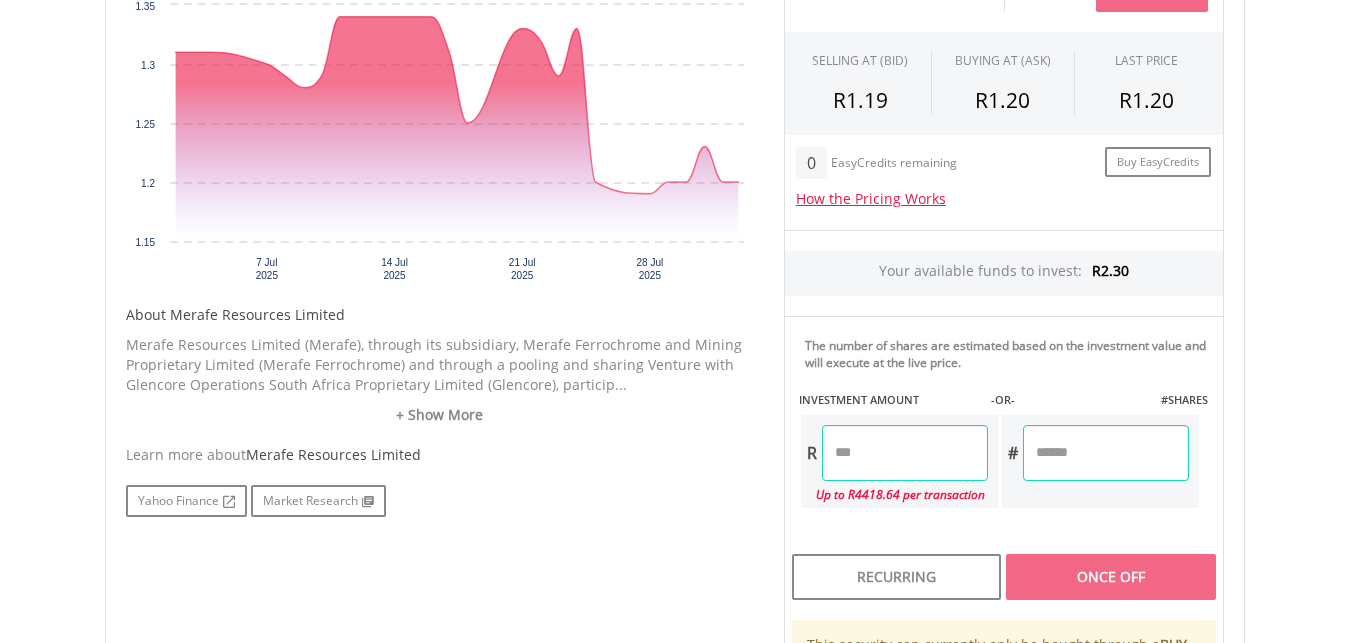 click at bounding box center [905, 453] 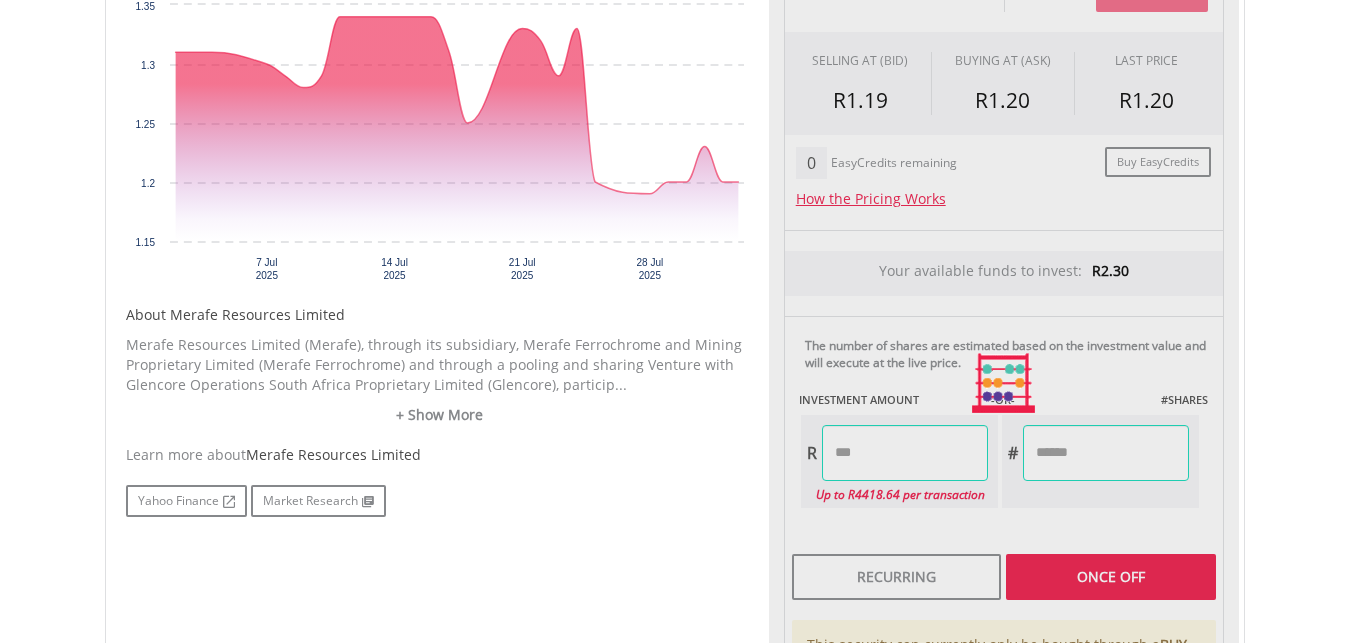 click on "Last Updated Price:
15-min. Delay*
Price Update Cost:
0
Credits
Market Closed
SELLING AT (BID)
BUYING AT                     (ASK)
LAST PRICE
R1.19
R1.20
R1.20
0
EasyCredits remaining
R" at bounding box center [1004, 383] 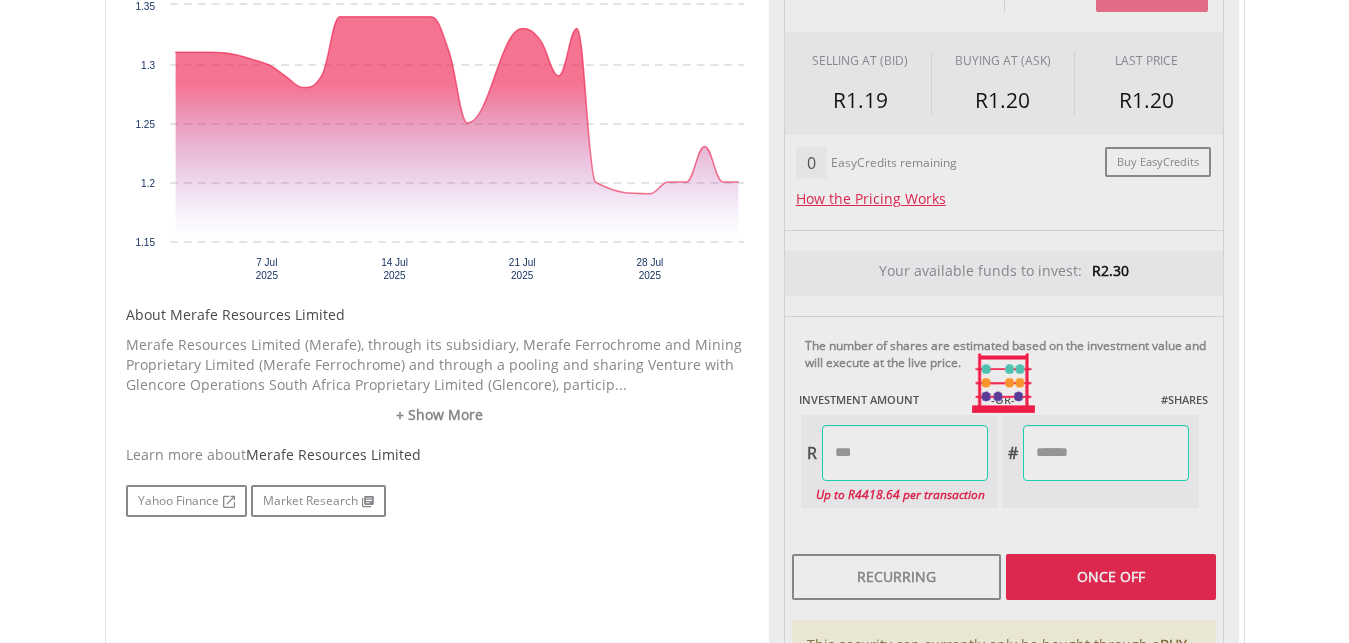 type on "******" 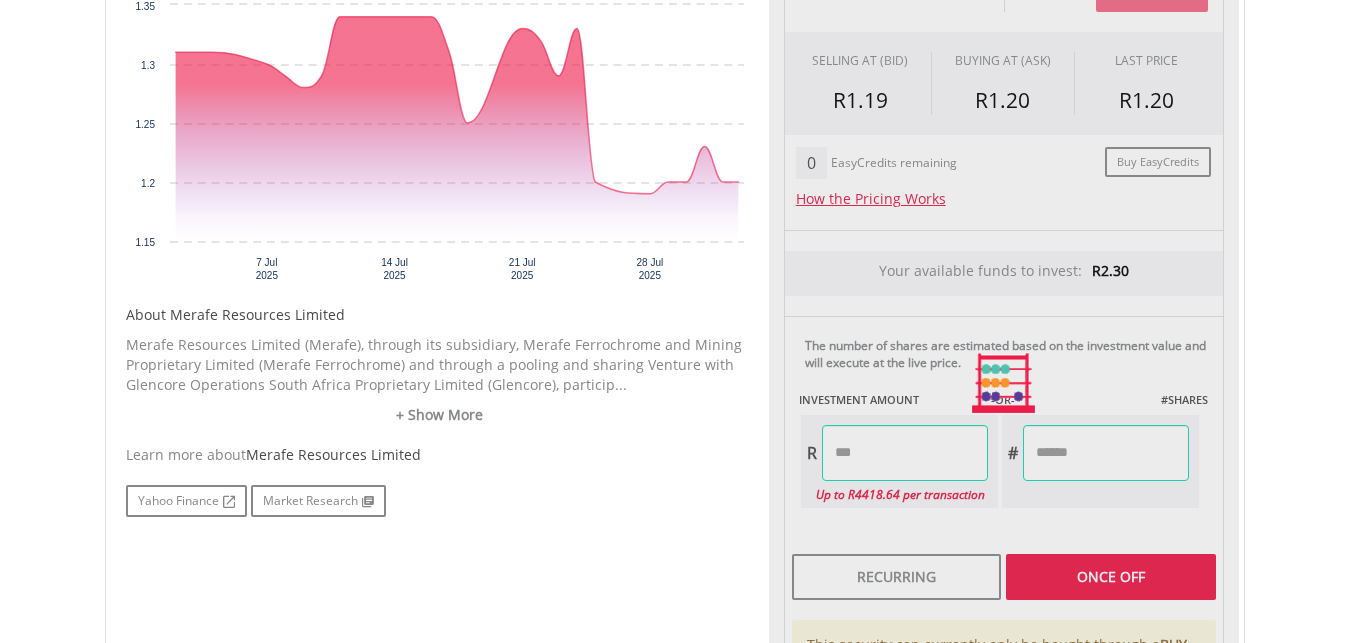 type on "*******" 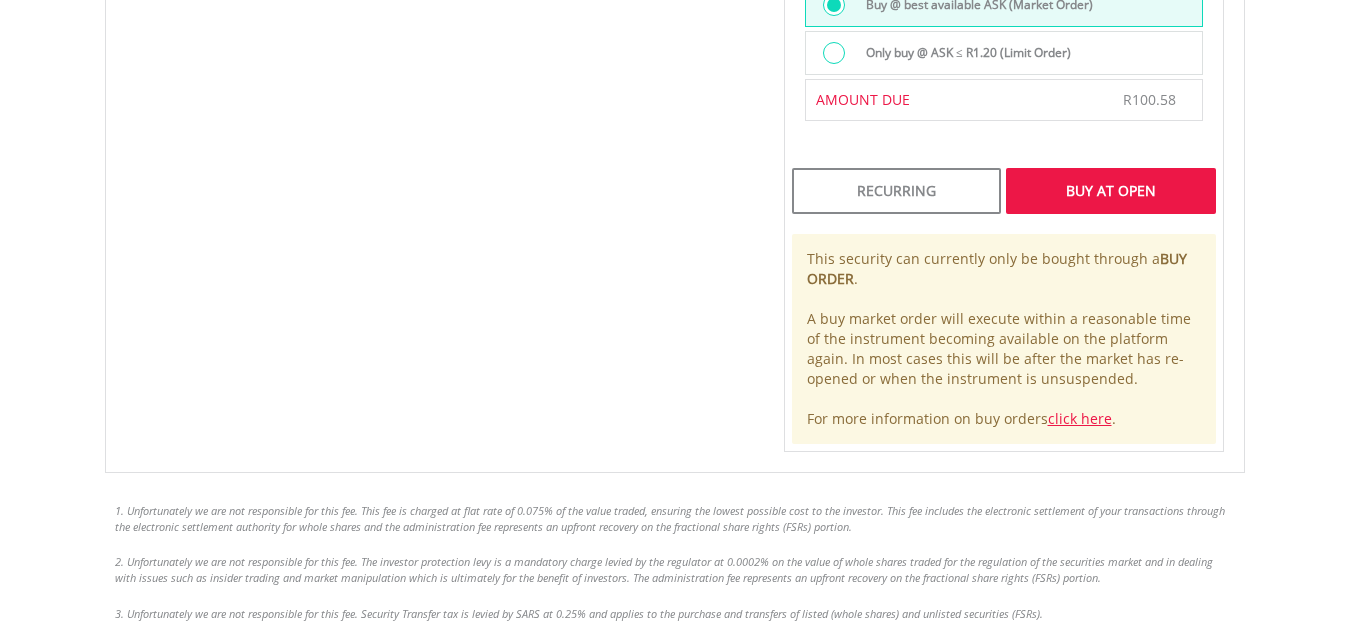 scroll, scrollTop: 1530, scrollLeft: 0, axis: vertical 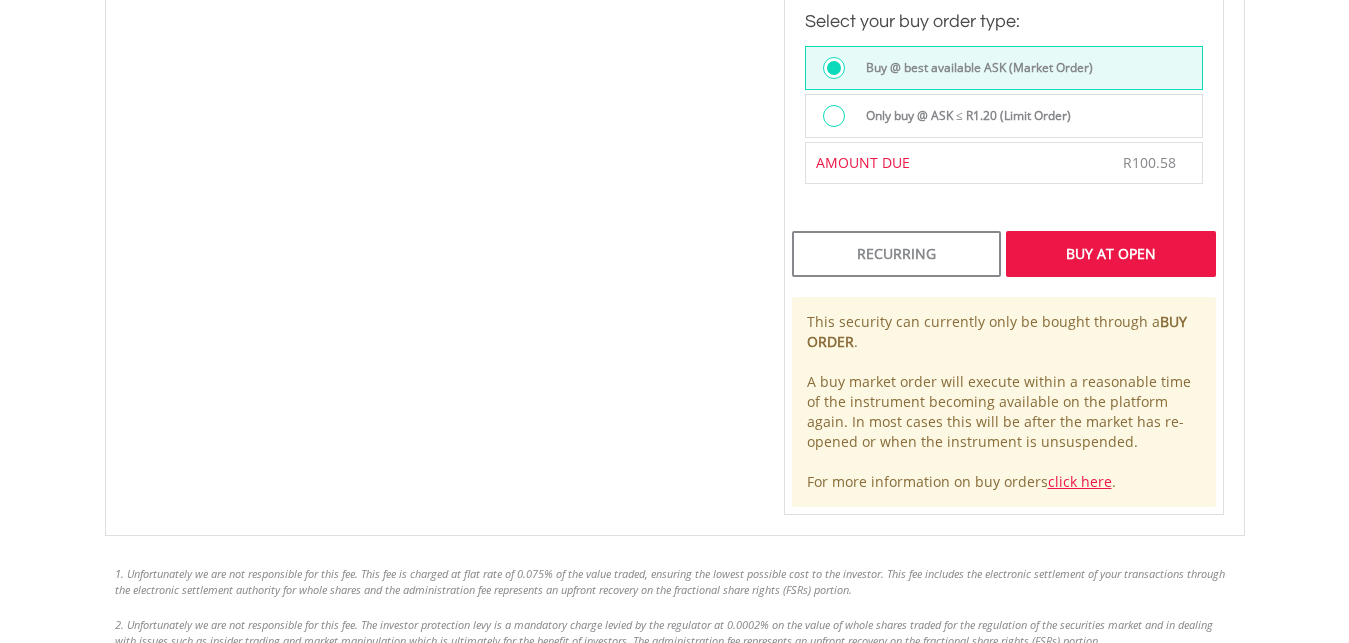 click on "Buy At Open" at bounding box center (1110, 254) 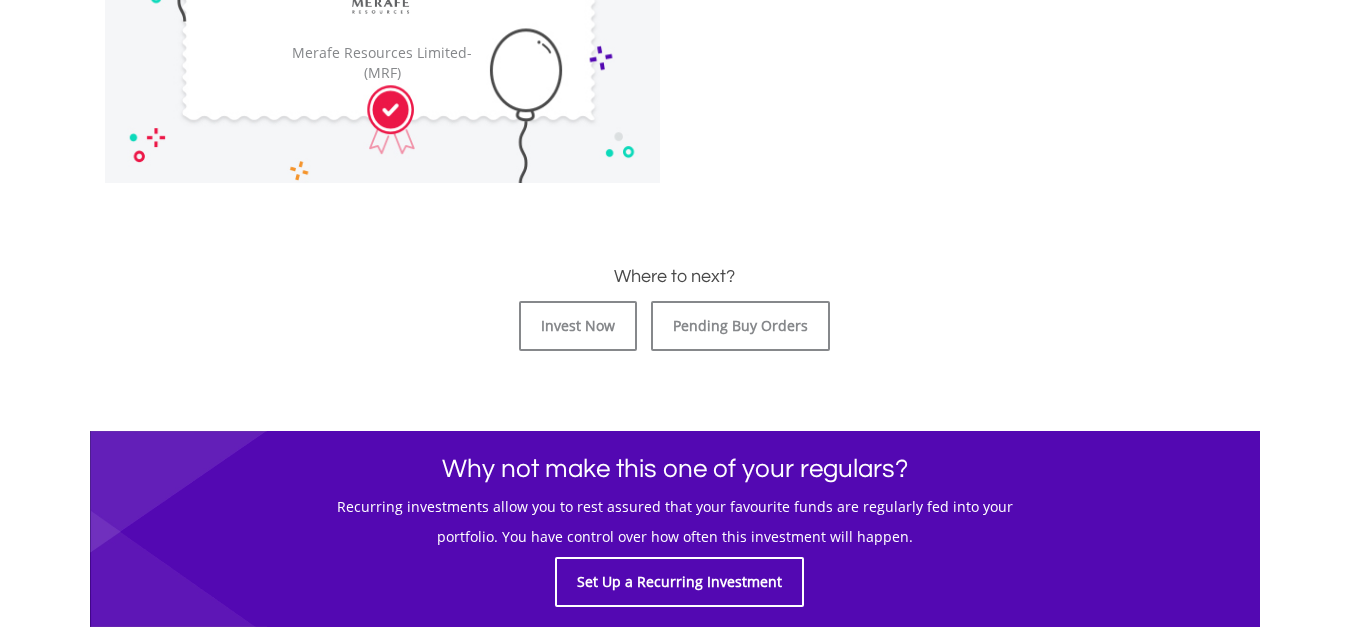 scroll, scrollTop: 714, scrollLeft: 0, axis: vertical 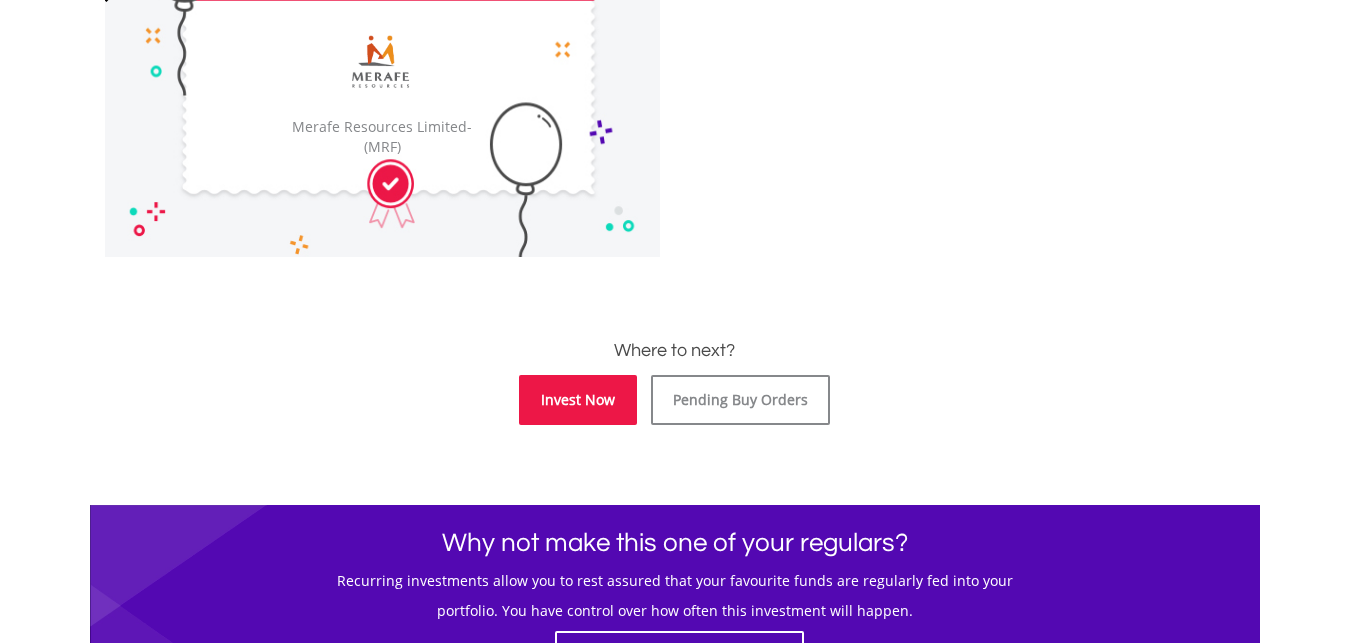 click on "Invest Now" at bounding box center (578, 400) 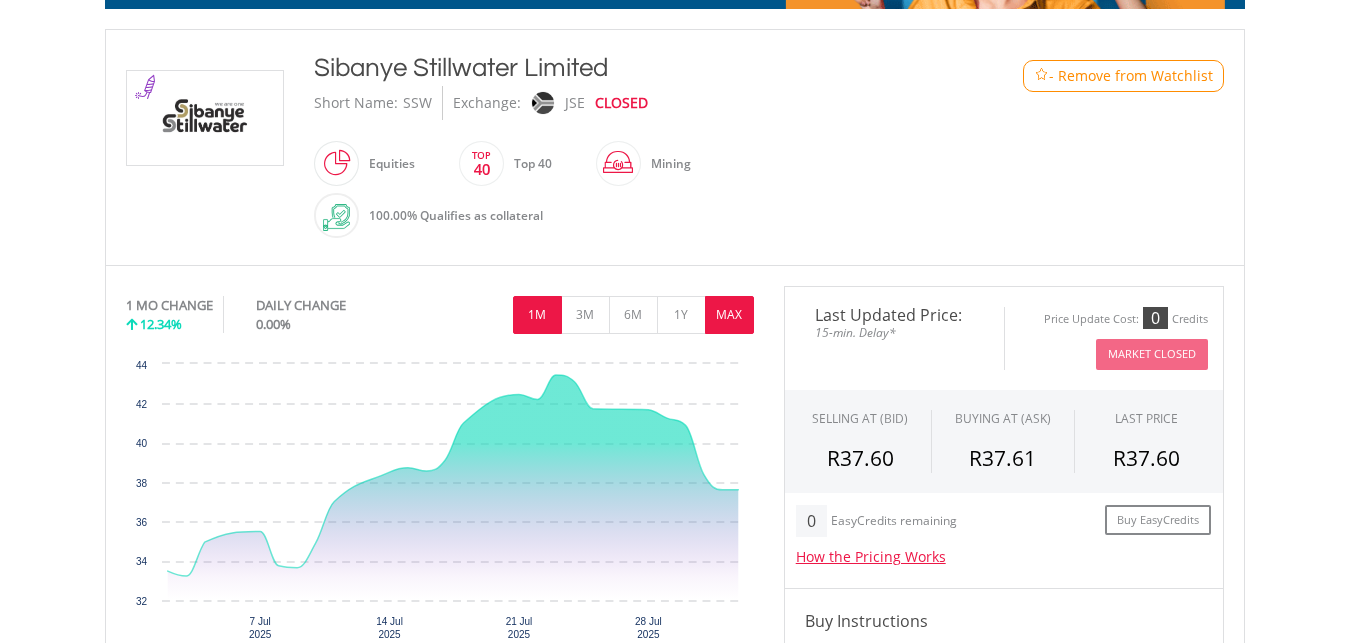 scroll, scrollTop: 408, scrollLeft: 0, axis: vertical 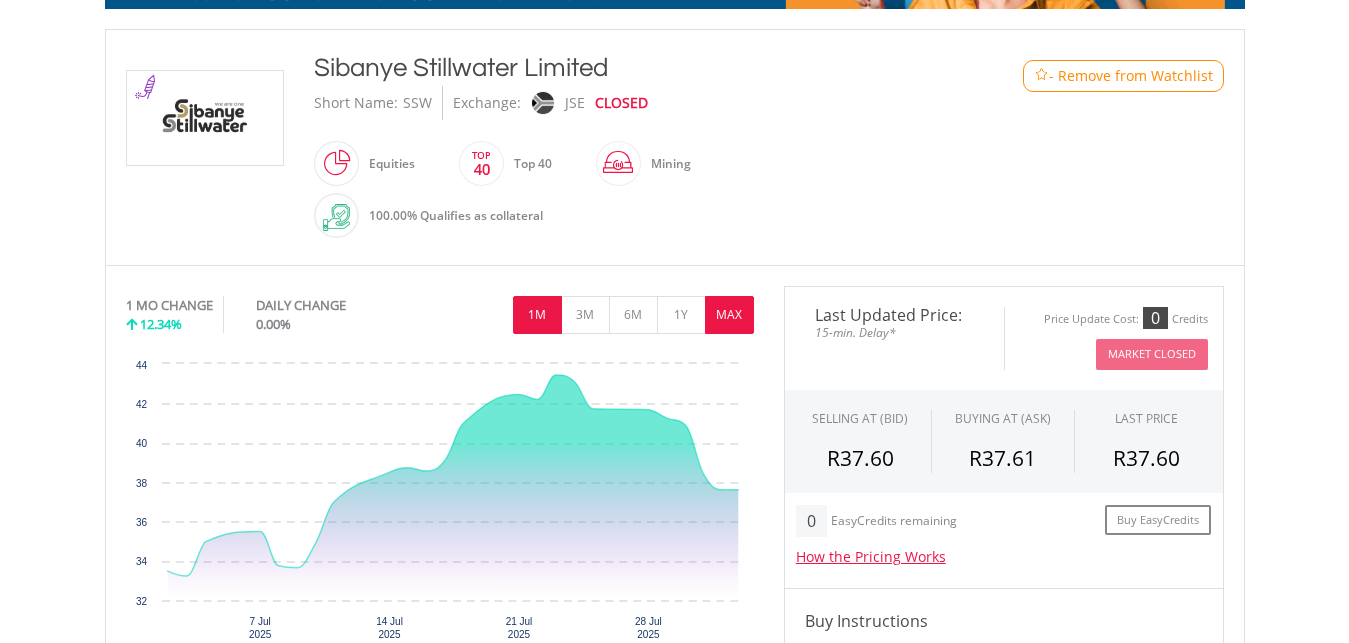 click on "MAX" at bounding box center [729, 315] 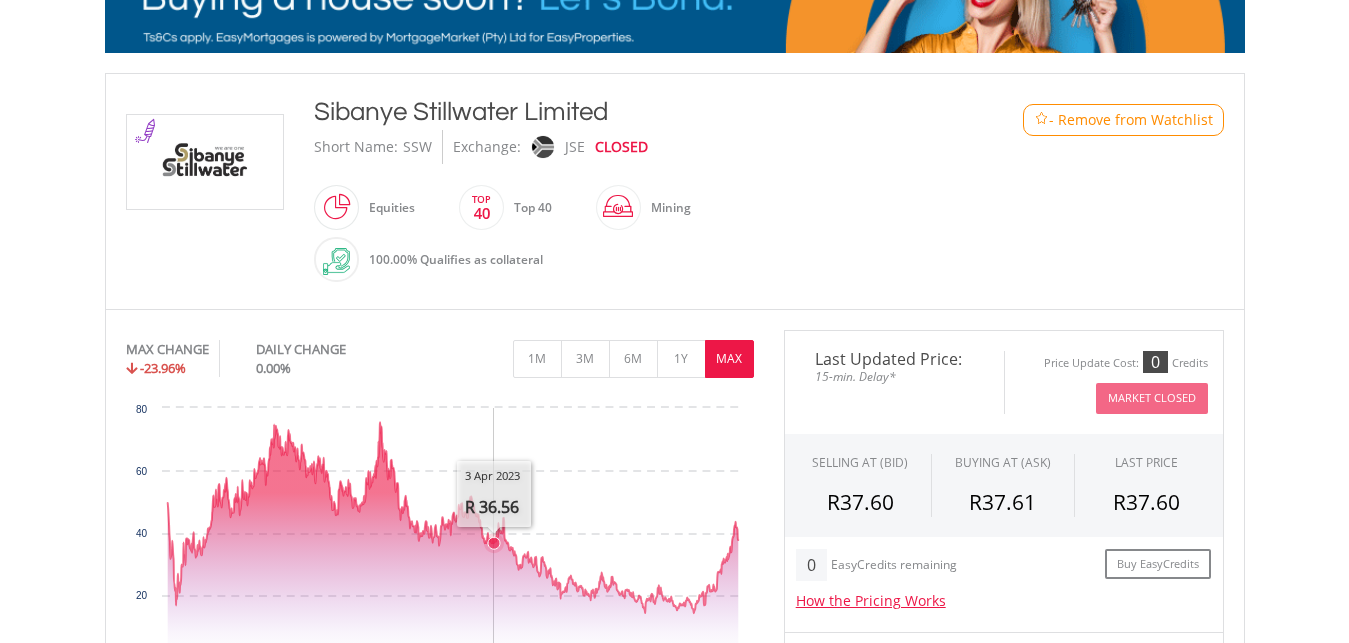 scroll, scrollTop: 408, scrollLeft: 0, axis: vertical 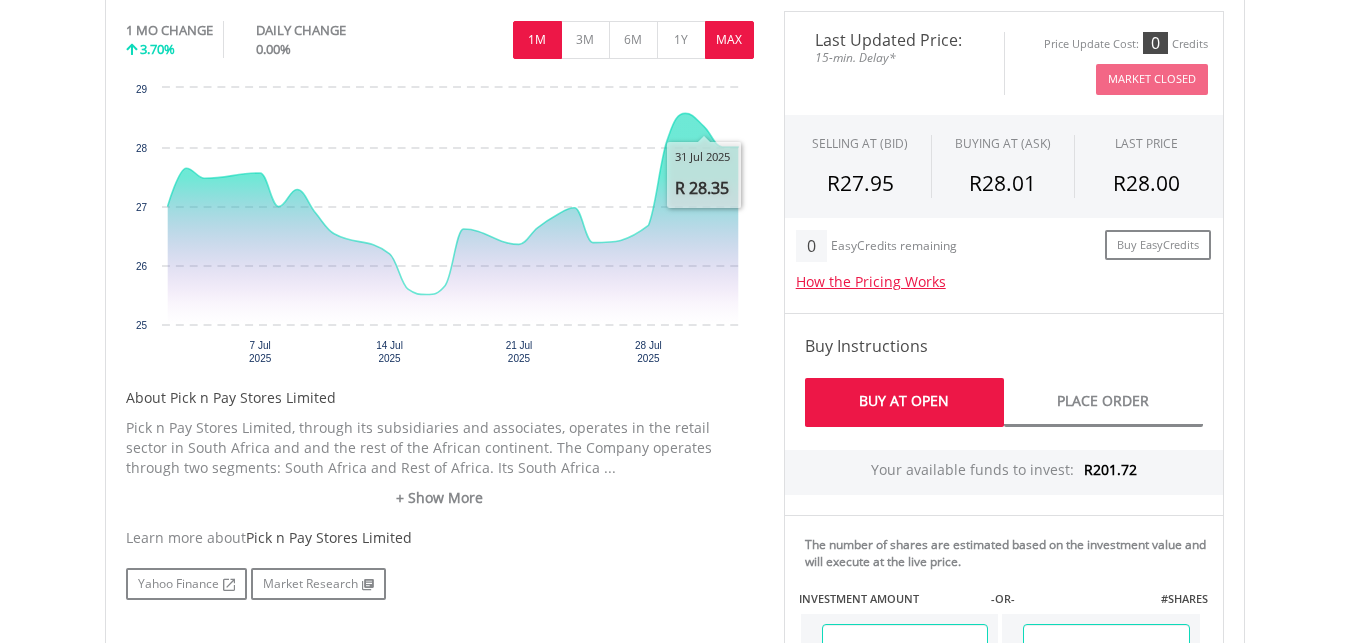 click on "MAX" at bounding box center [729, 40] 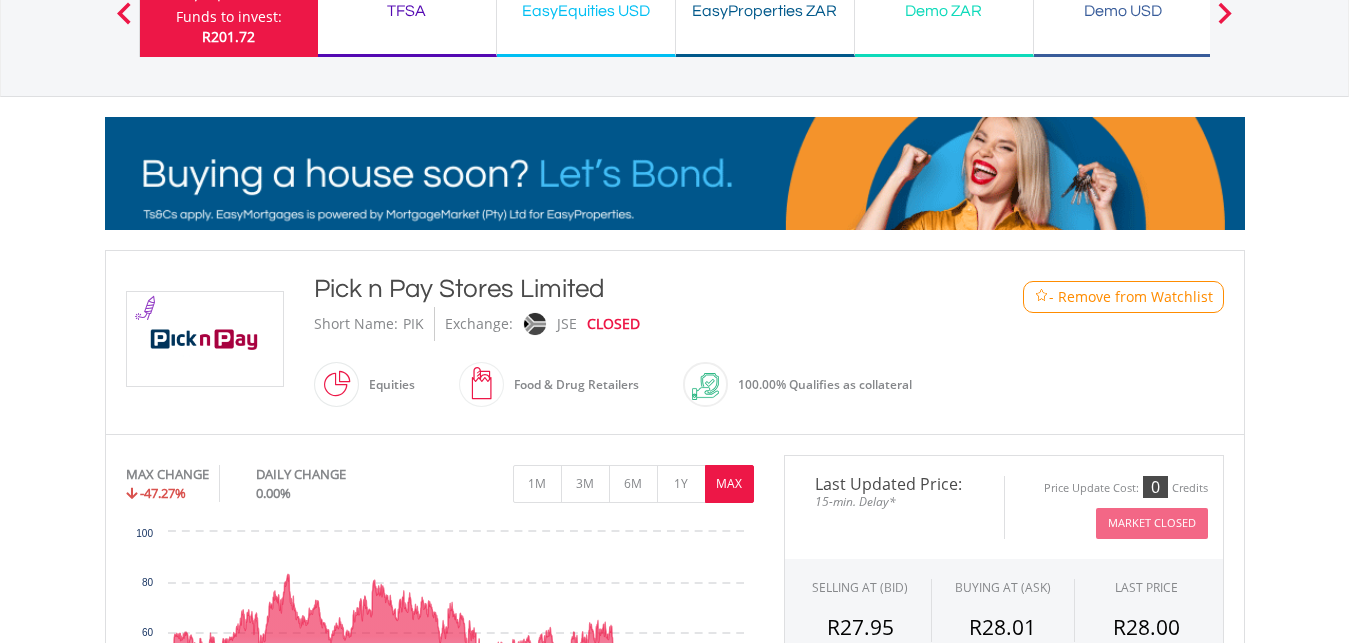 scroll, scrollTop: 204, scrollLeft: 0, axis: vertical 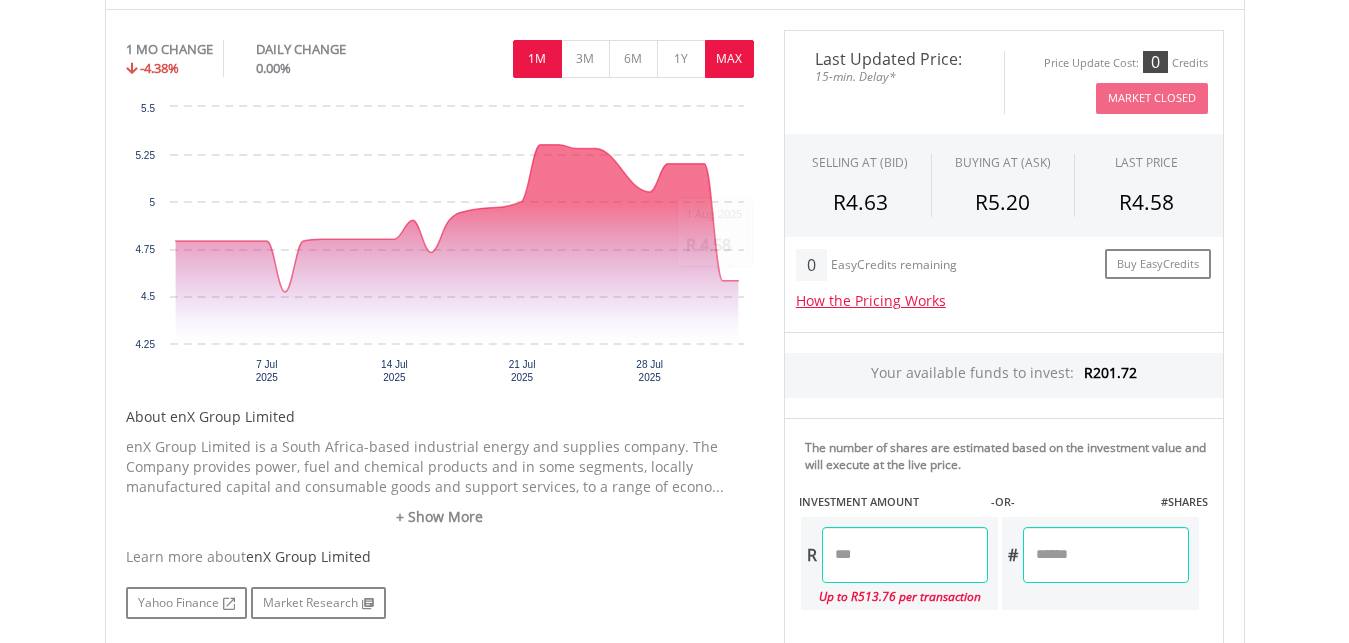 click on "MAX" at bounding box center (729, 59) 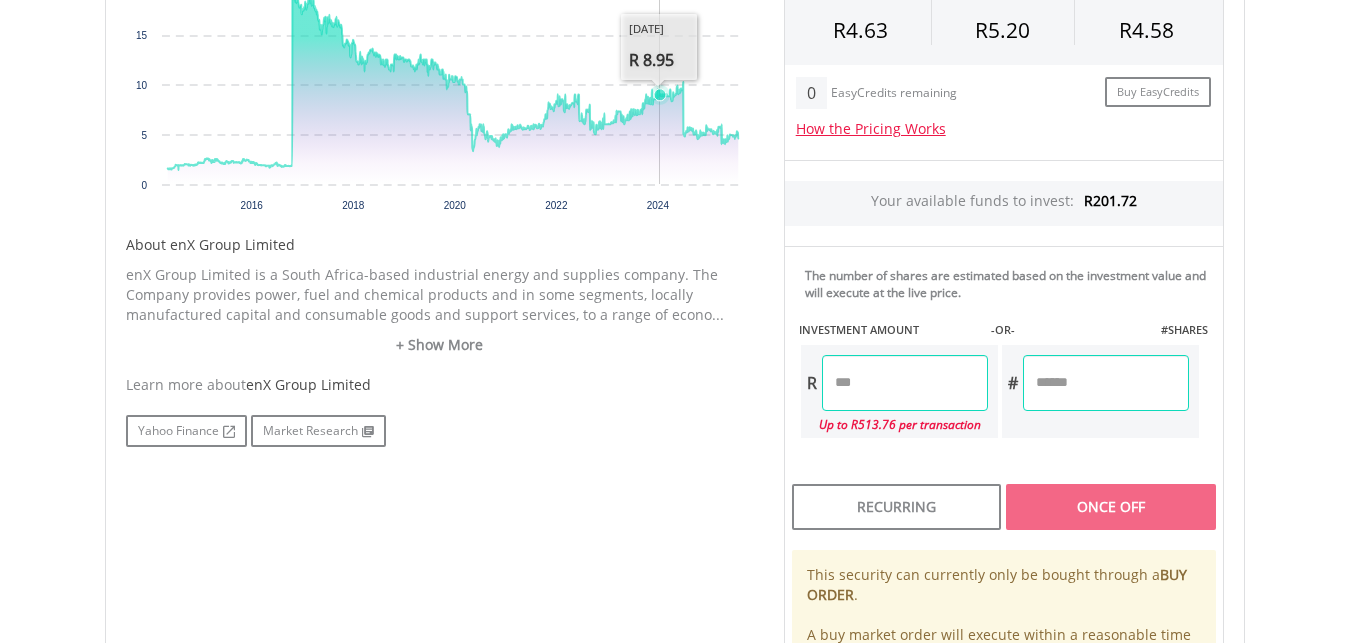 scroll, scrollTop: 714, scrollLeft: 0, axis: vertical 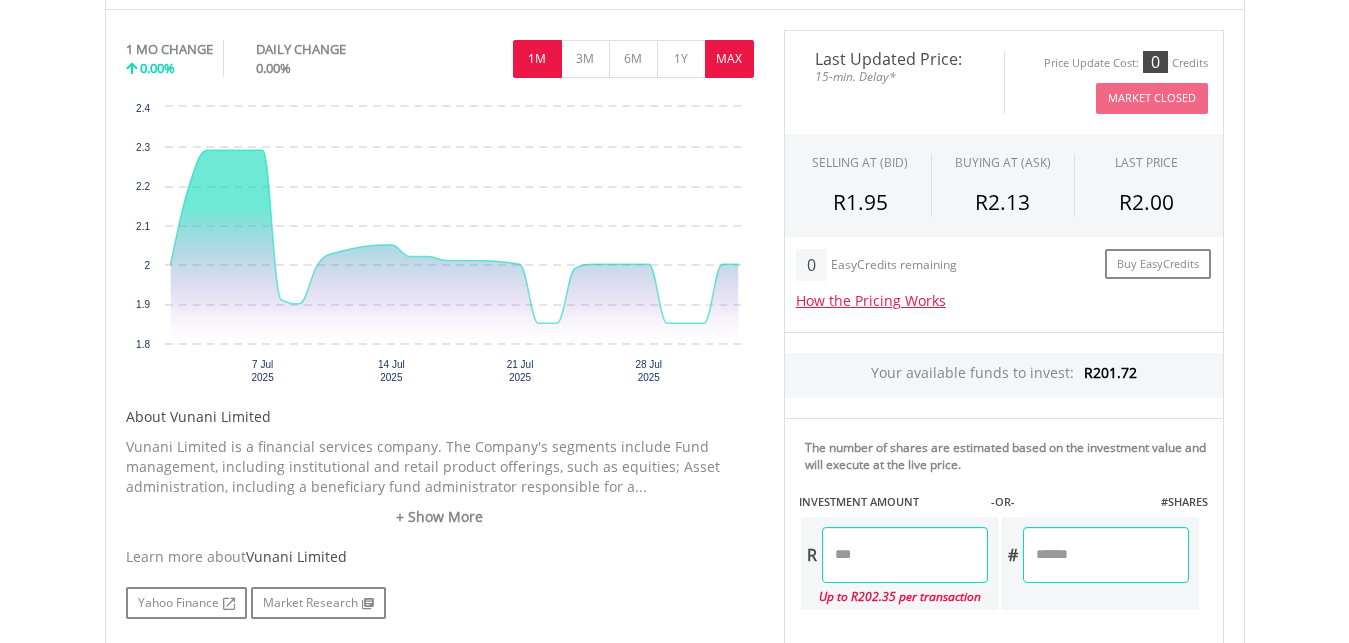 click on "MAX" at bounding box center [729, 59] 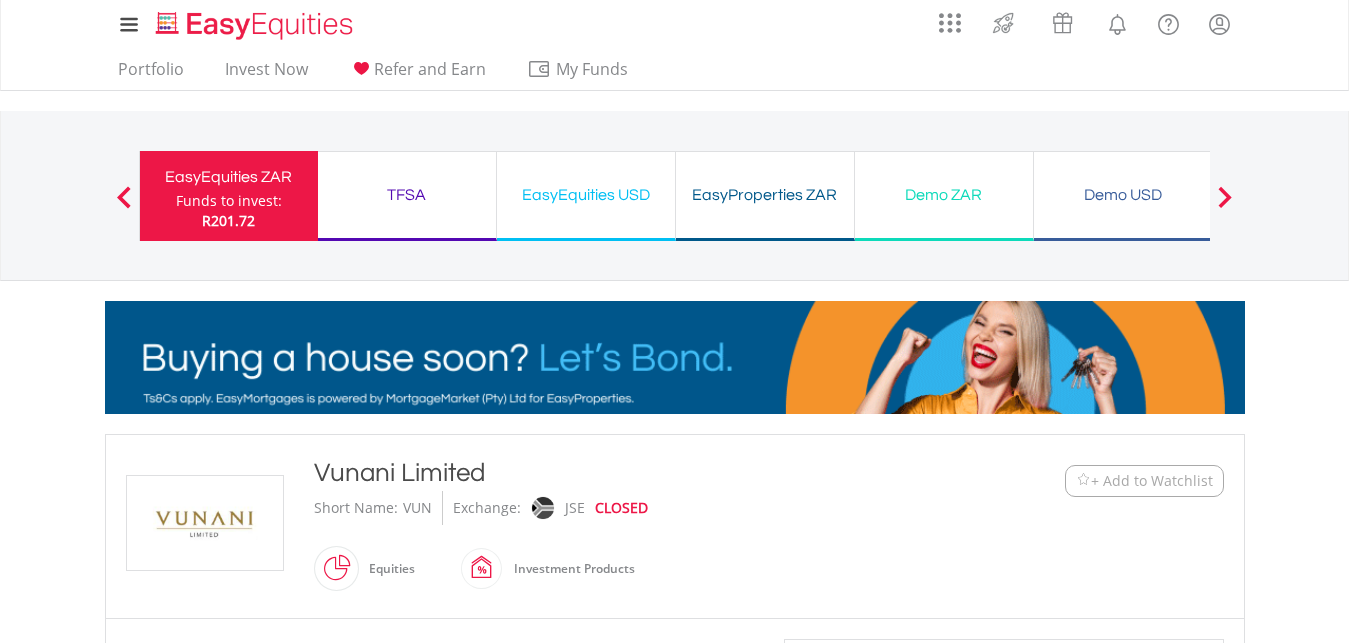 scroll, scrollTop: 0, scrollLeft: 0, axis: both 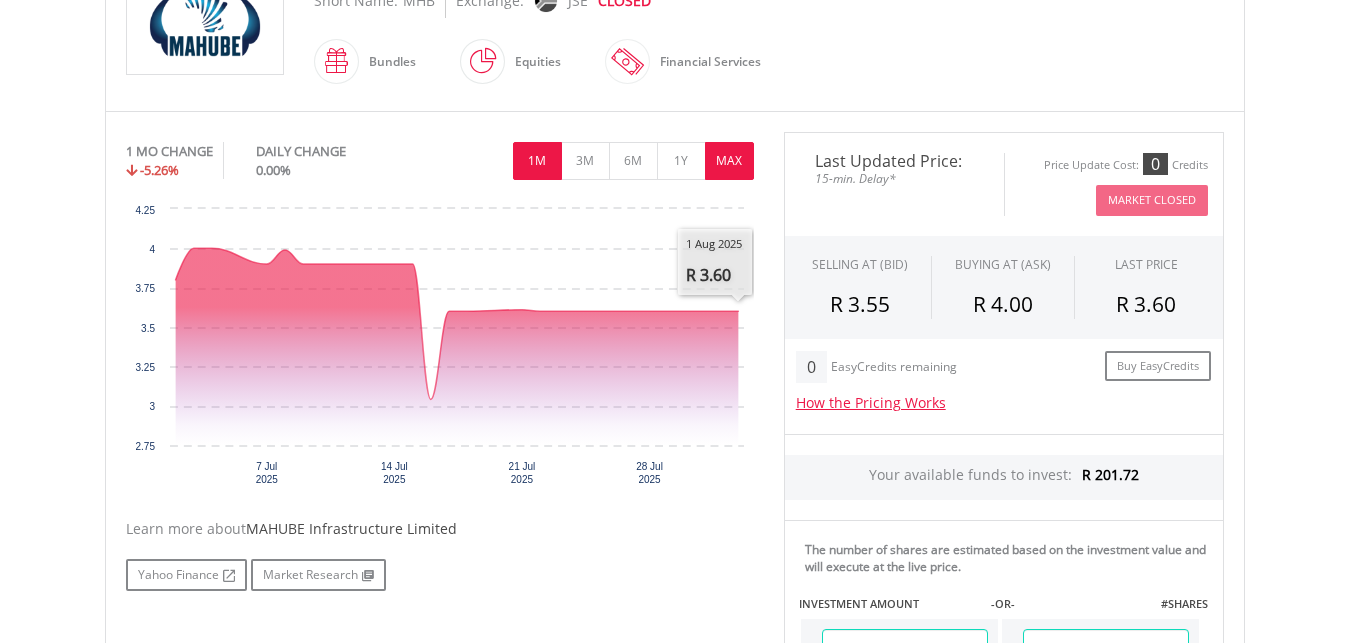 click on "MAX" at bounding box center [729, 161] 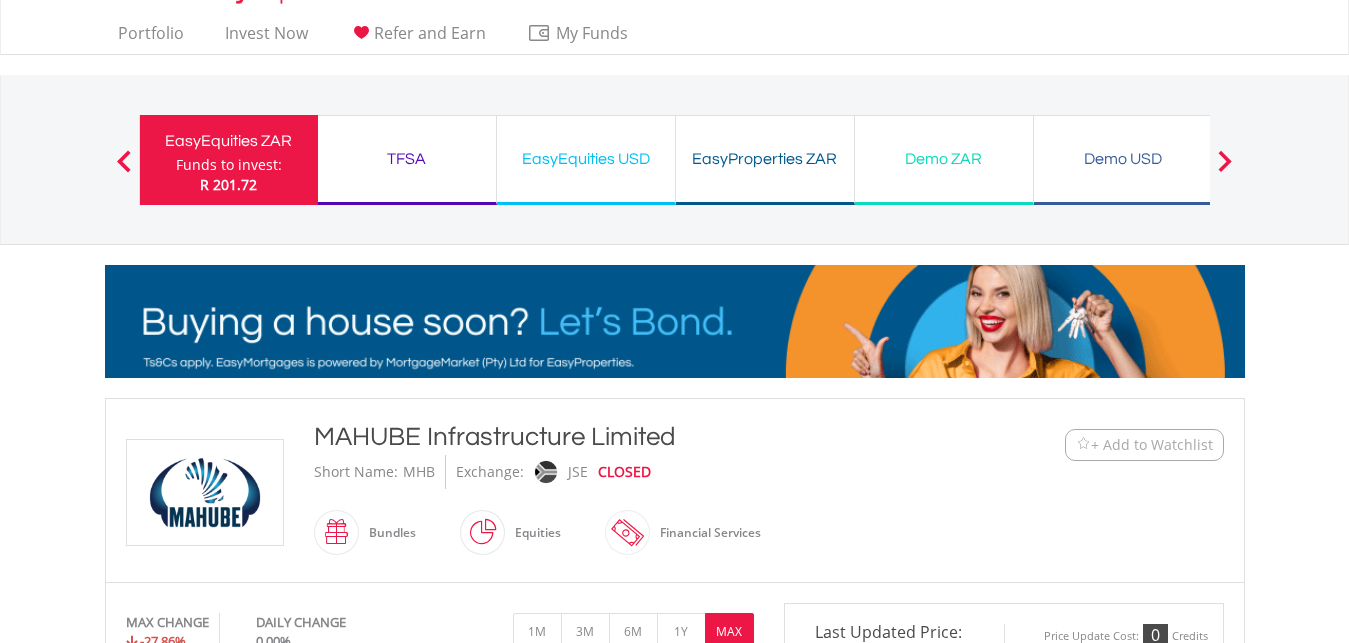 scroll, scrollTop: 0, scrollLeft: 0, axis: both 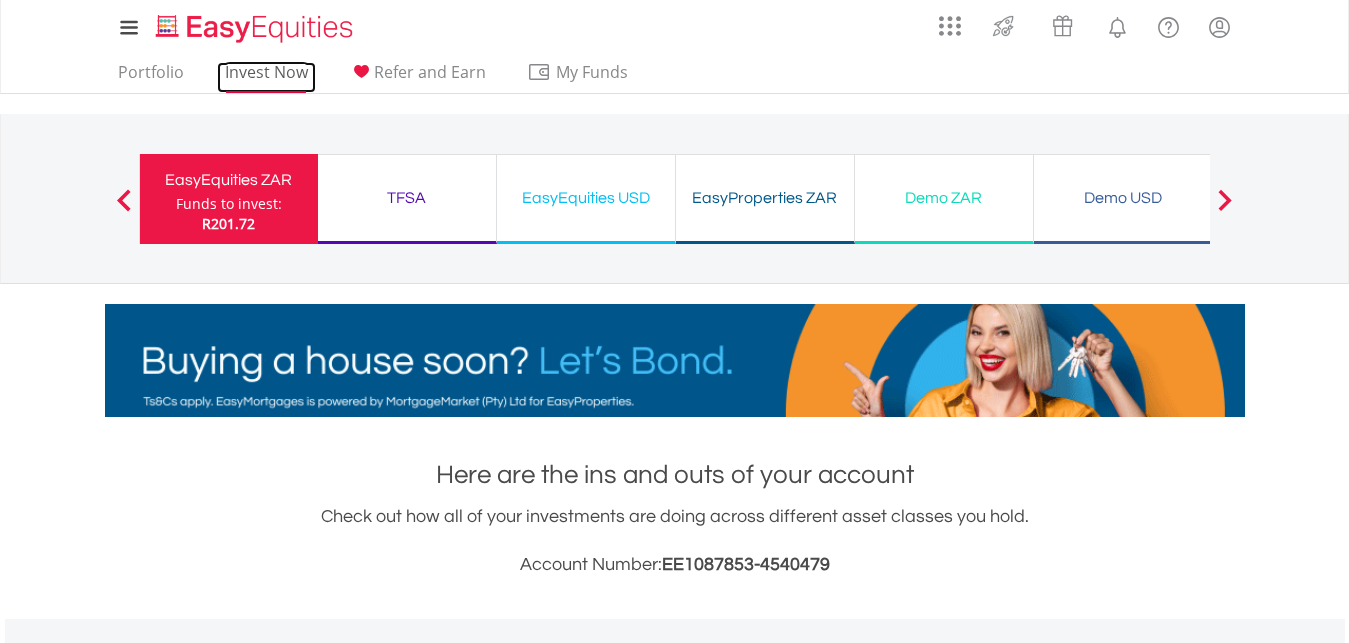 click on "Invest Now" at bounding box center [266, 77] 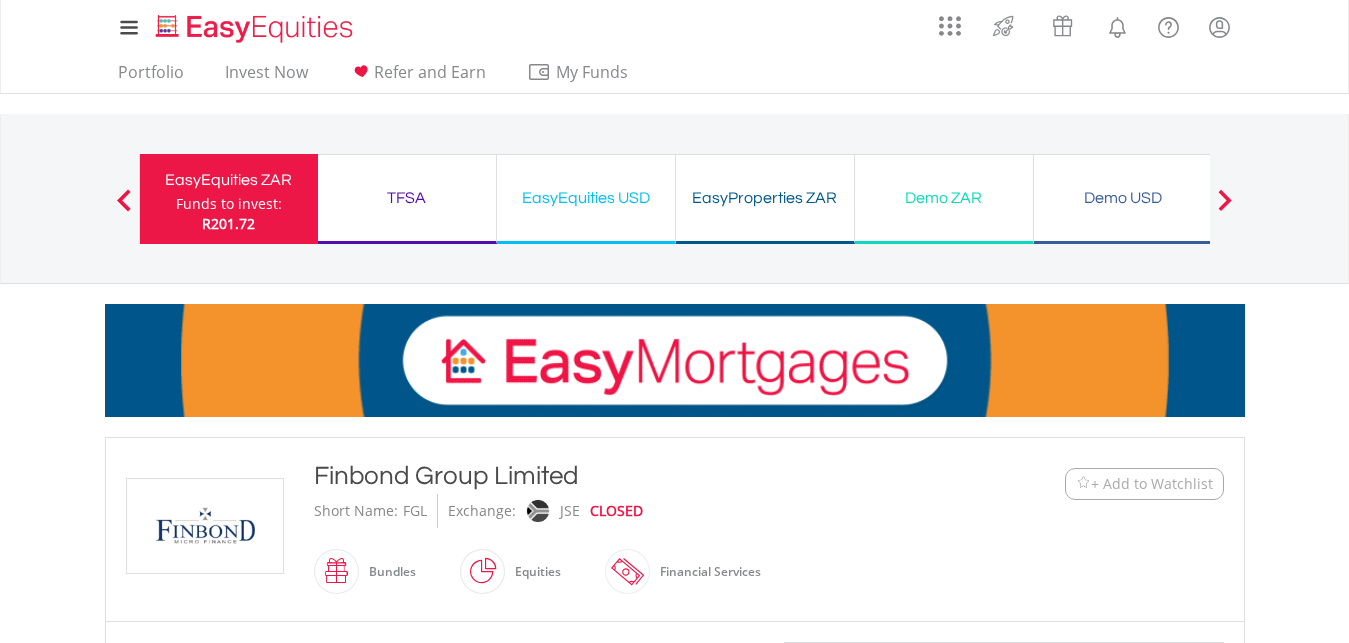 scroll, scrollTop: 408, scrollLeft: 0, axis: vertical 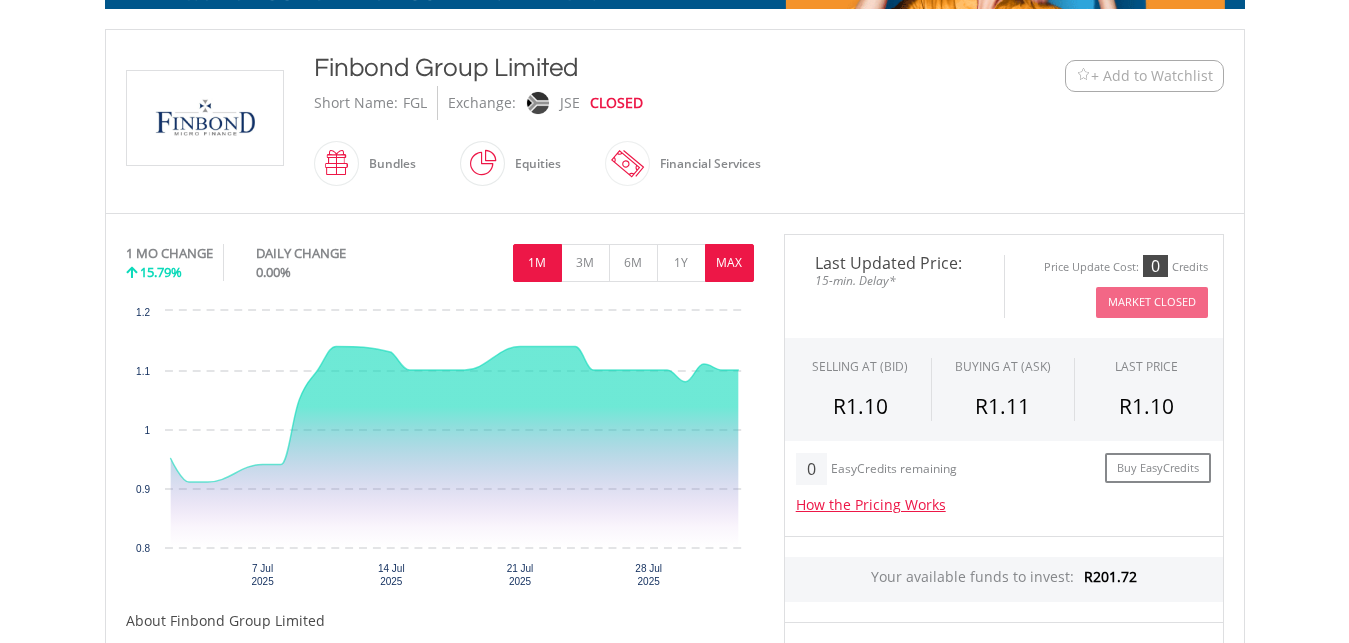 click on "MAX" at bounding box center [729, 263] 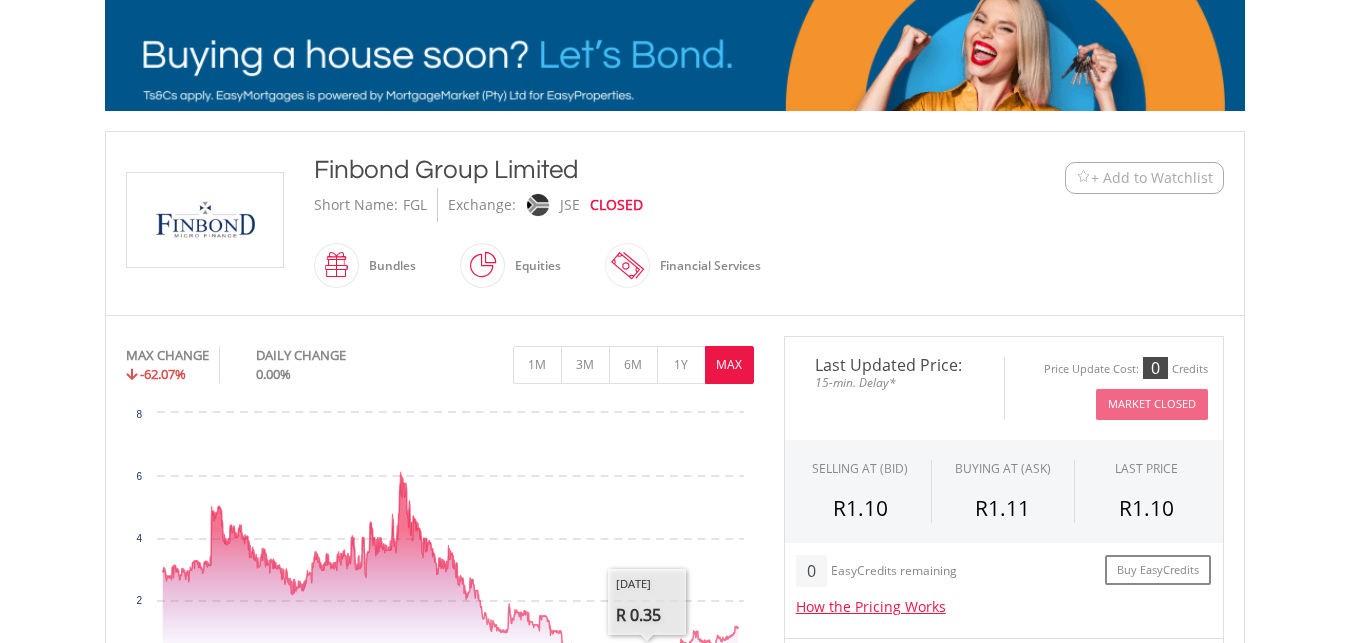 scroll, scrollTop: 816, scrollLeft: 0, axis: vertical 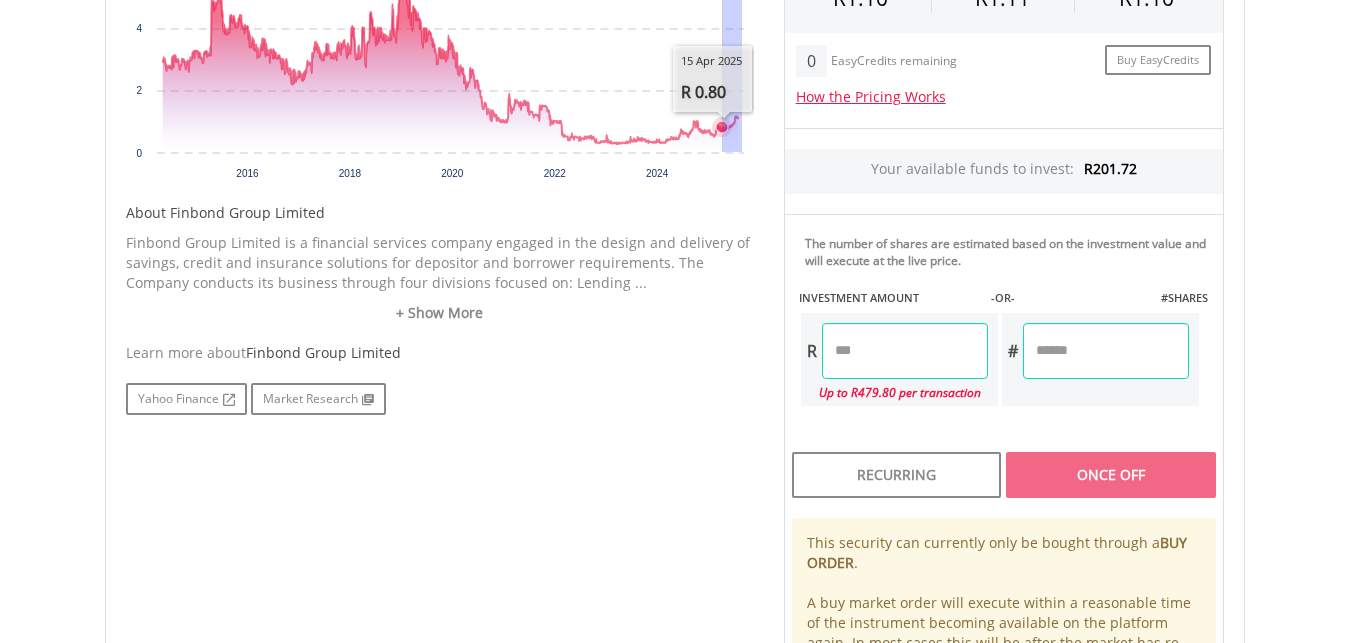 drag, startPoint x: 742, startPoint y: 119, endPoint x: 722, endPoint y: 122, distance: 20.22375 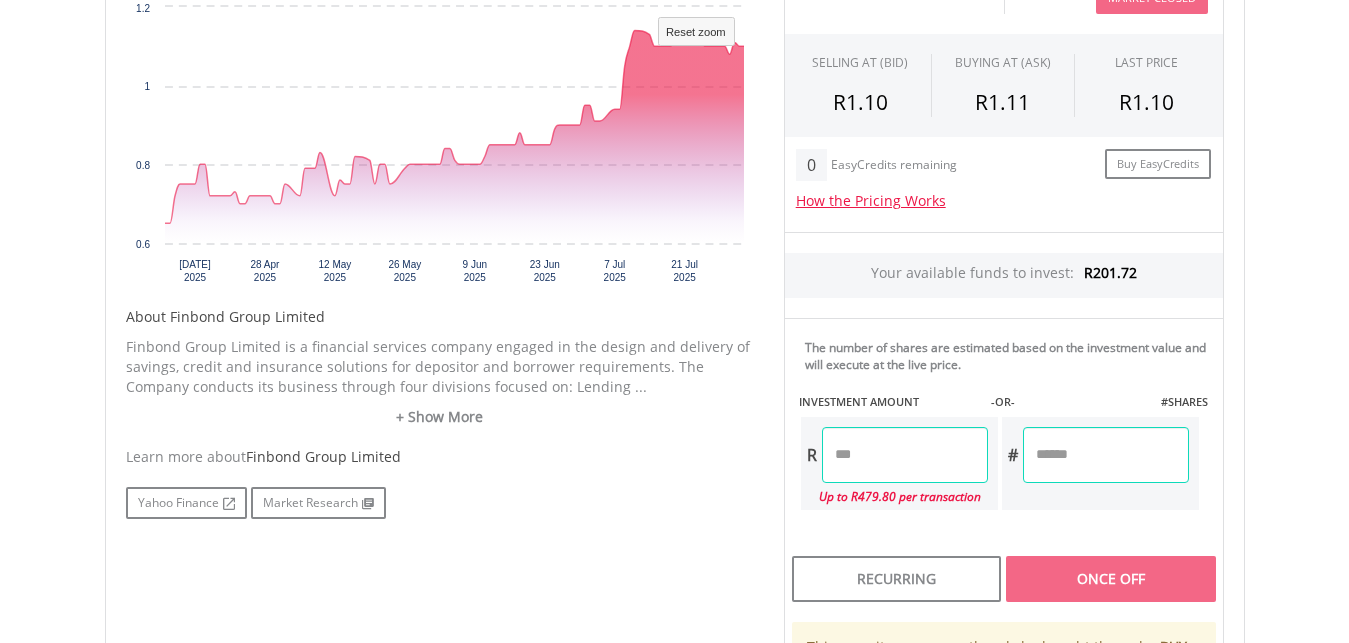 scroll, scrollTop: 408, scrollLeft: 0, axis: vertical 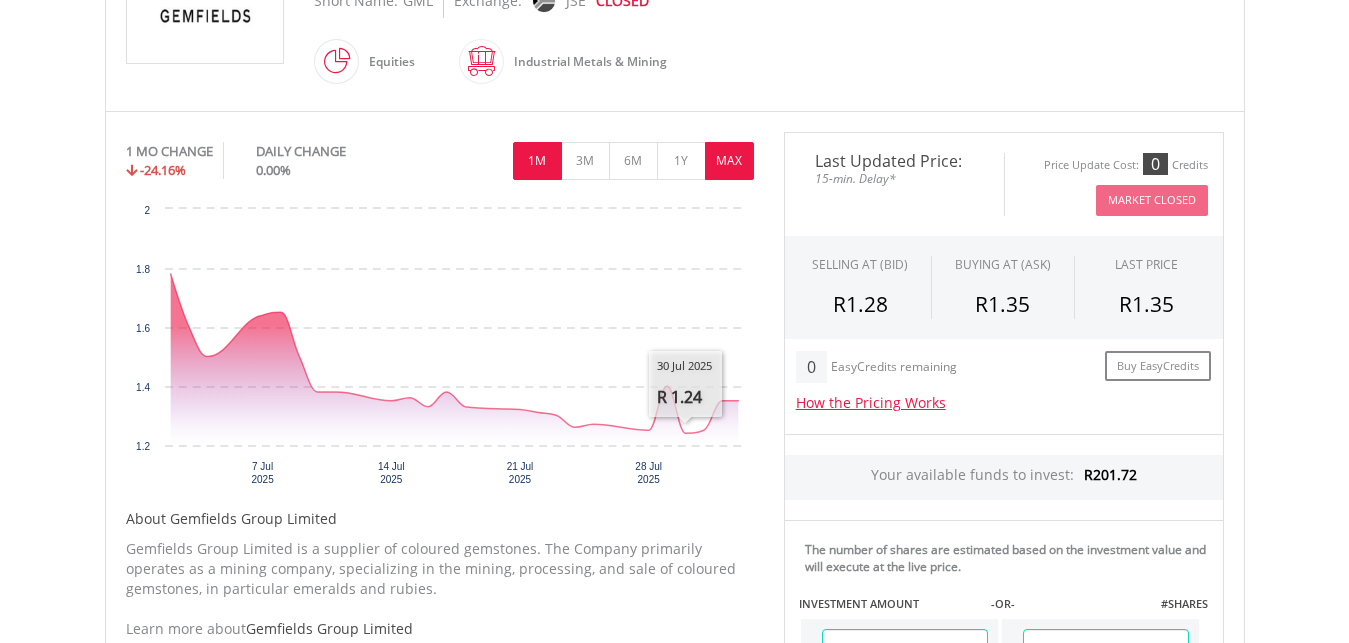 click on "MAX" at bounding box center (729, 161) 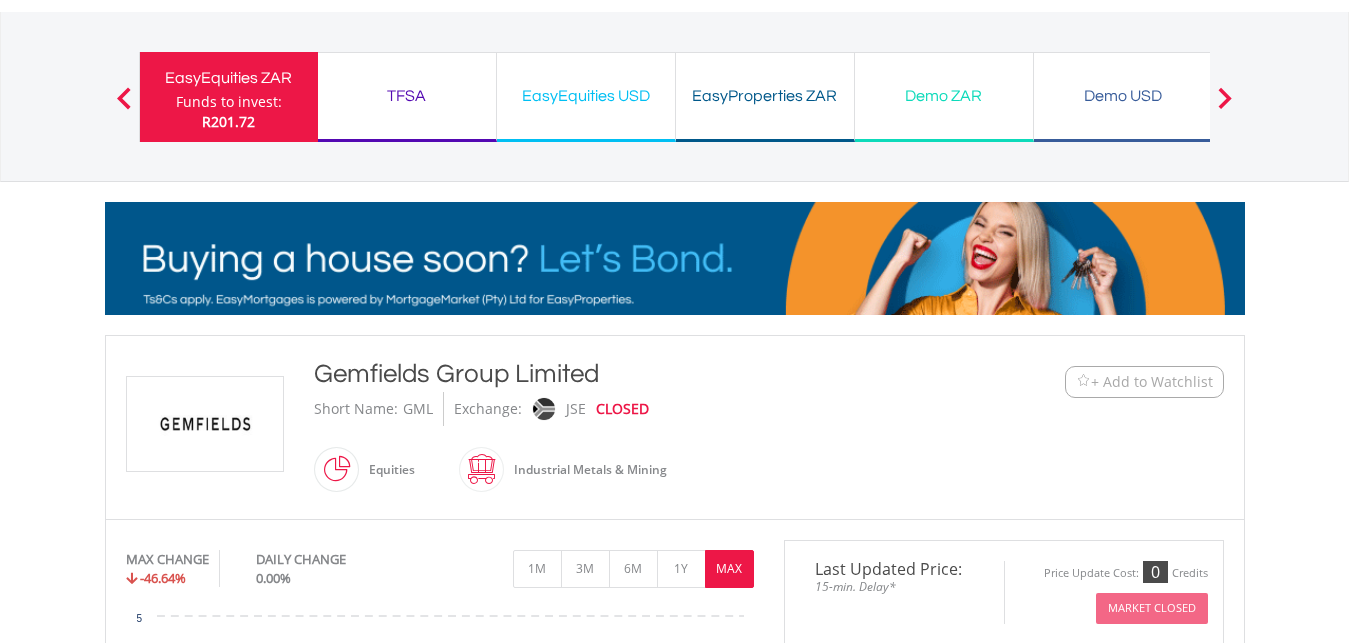scroll, scrollTop: 0, scrollLeft: 0, axis: both 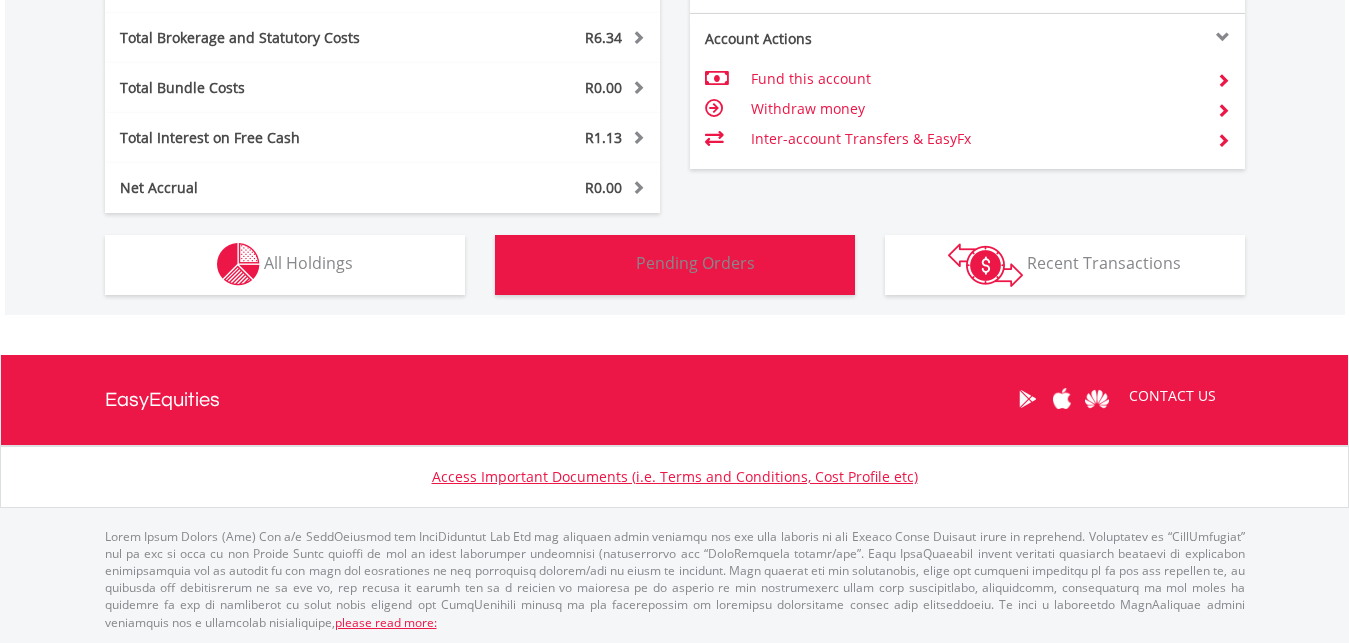 click on "Pending Orders" at bounding box center (695, 263) 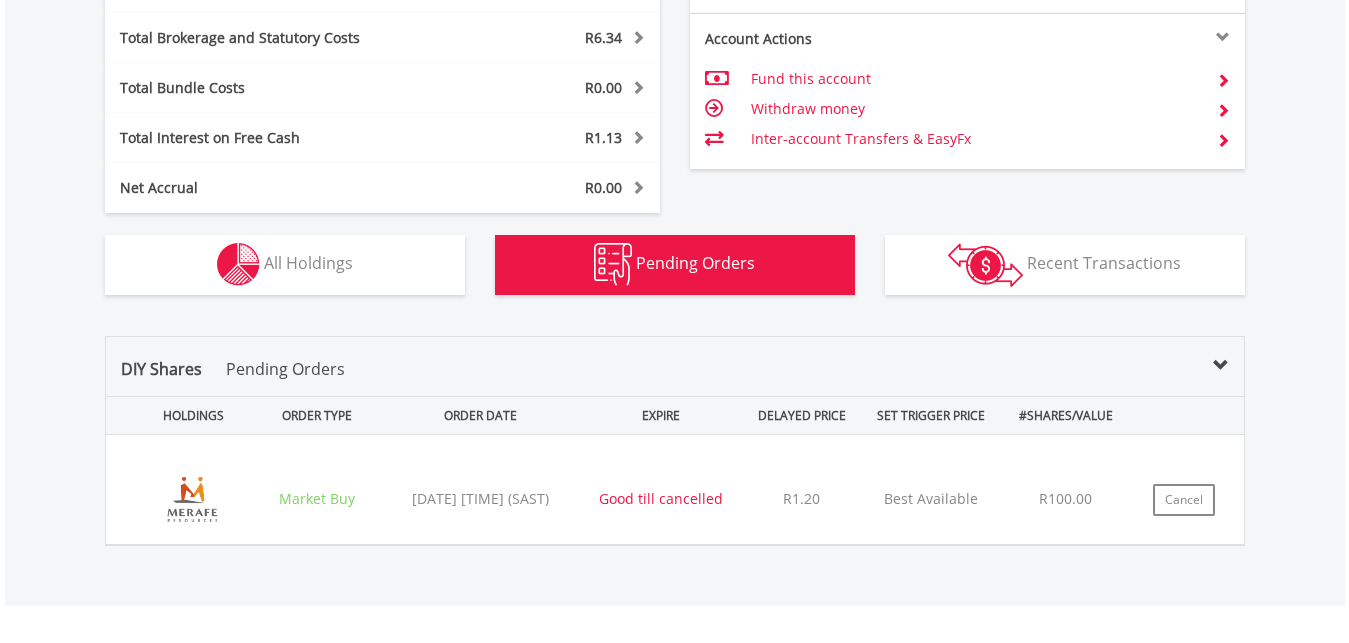 scroll, scrollTop: 1325, scrollLeft: 0, axis: vertical 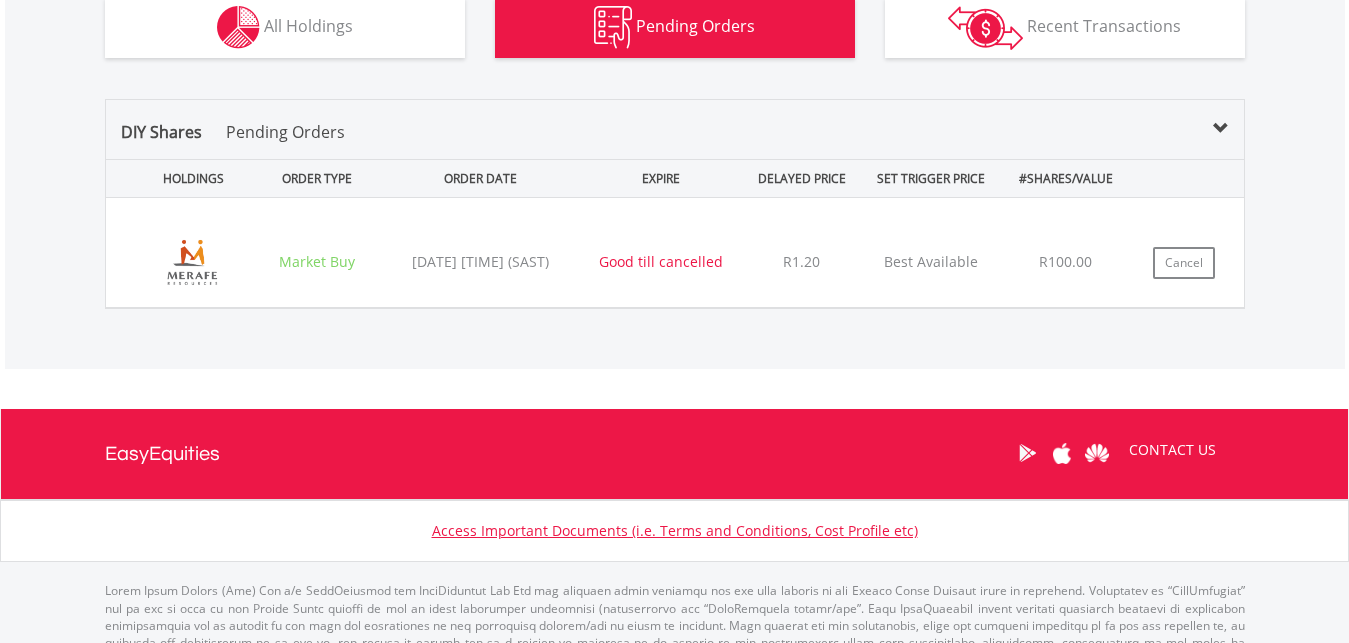 click on "﻿
Merafe Resources Limited (MRF)
Market Buy
[DATE] [TIME]
Good till cancelled
R1.20
Best Available
R100.00
Cancel
No" at bounding box center (675, 252) 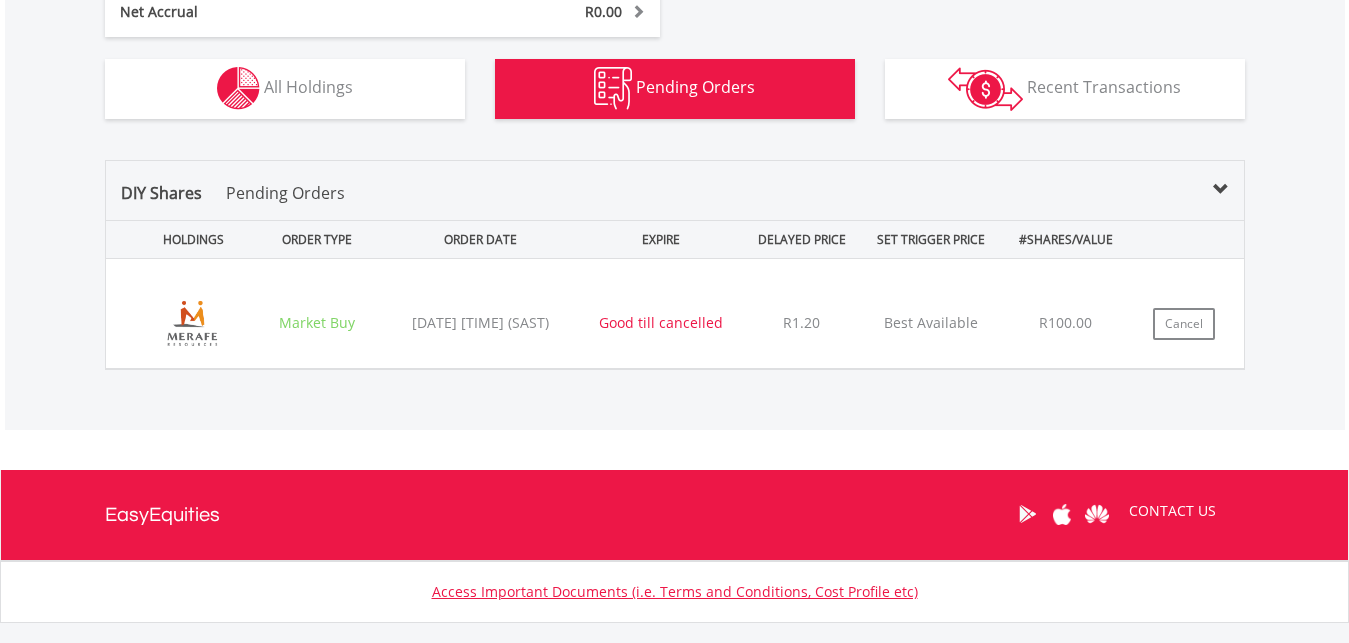 scroll, scrollTop: 1223, scrollLeft: 0, axis: vertical 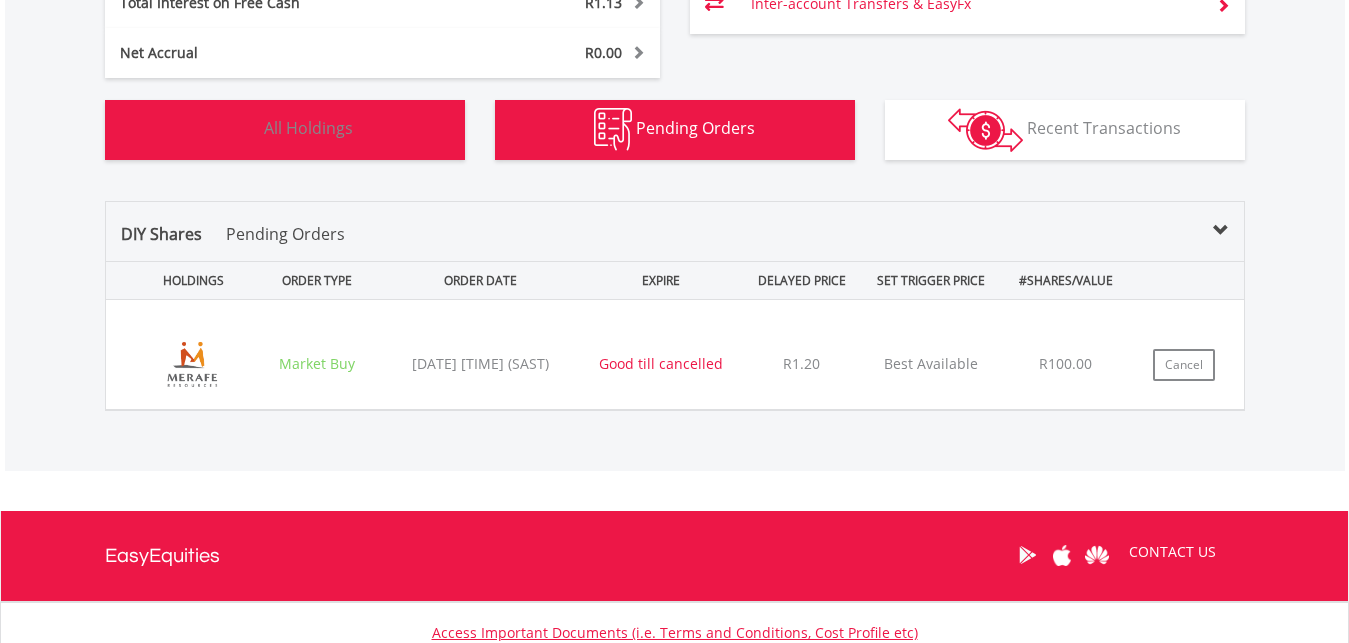 click on "Holdings
All Holdings" at bounding box center (285, 130) 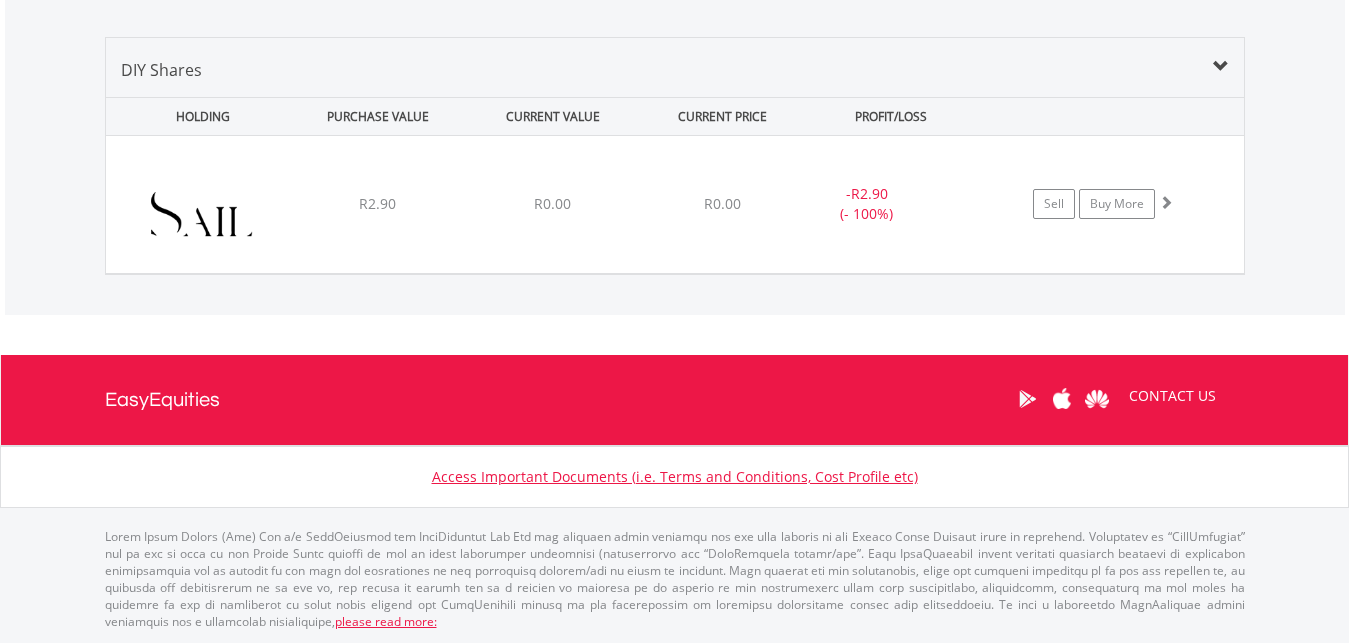 scroll, scrollTop: 1202, scrollLeft: 0, axis: vertical 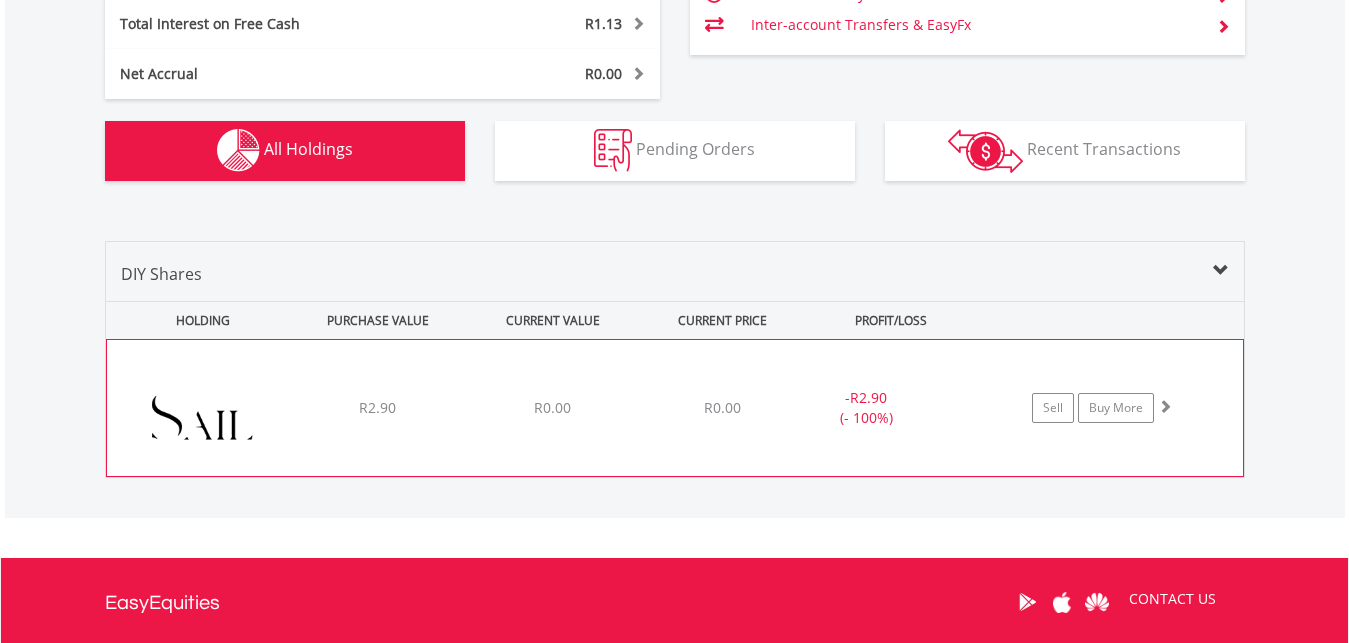 click at bounding box center (203, 418) 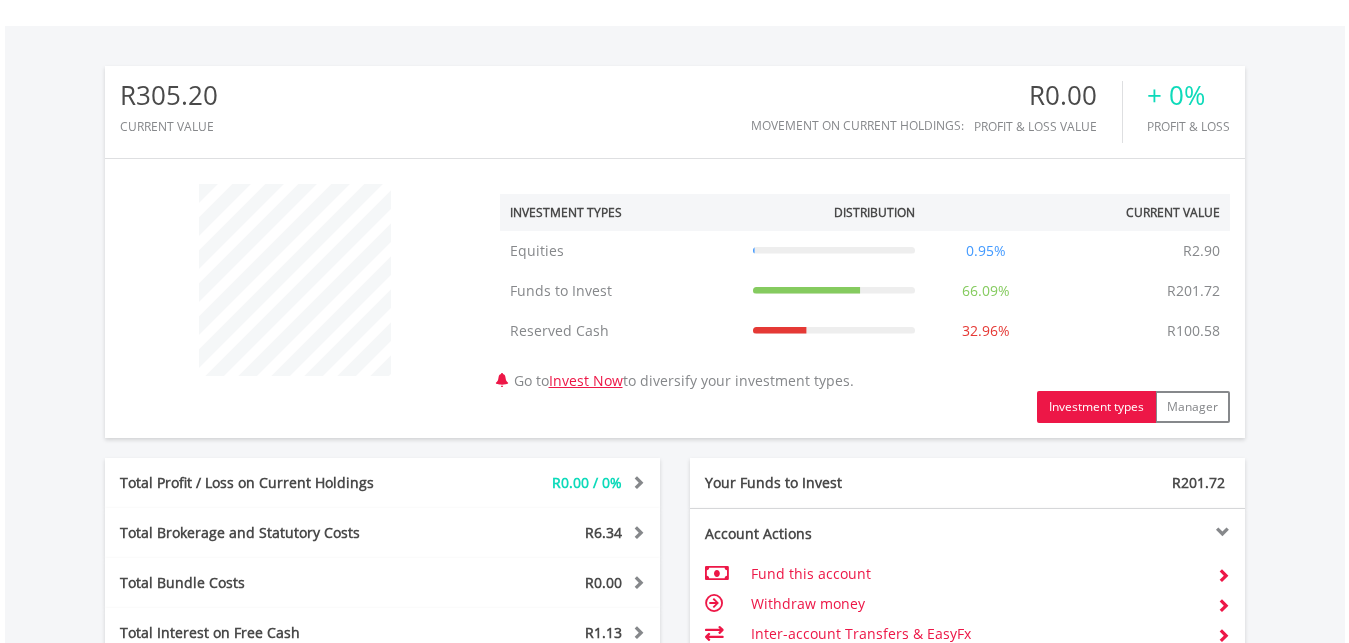 scroll, scrollTop: 590, scrollLeft: 0, axis: vertical 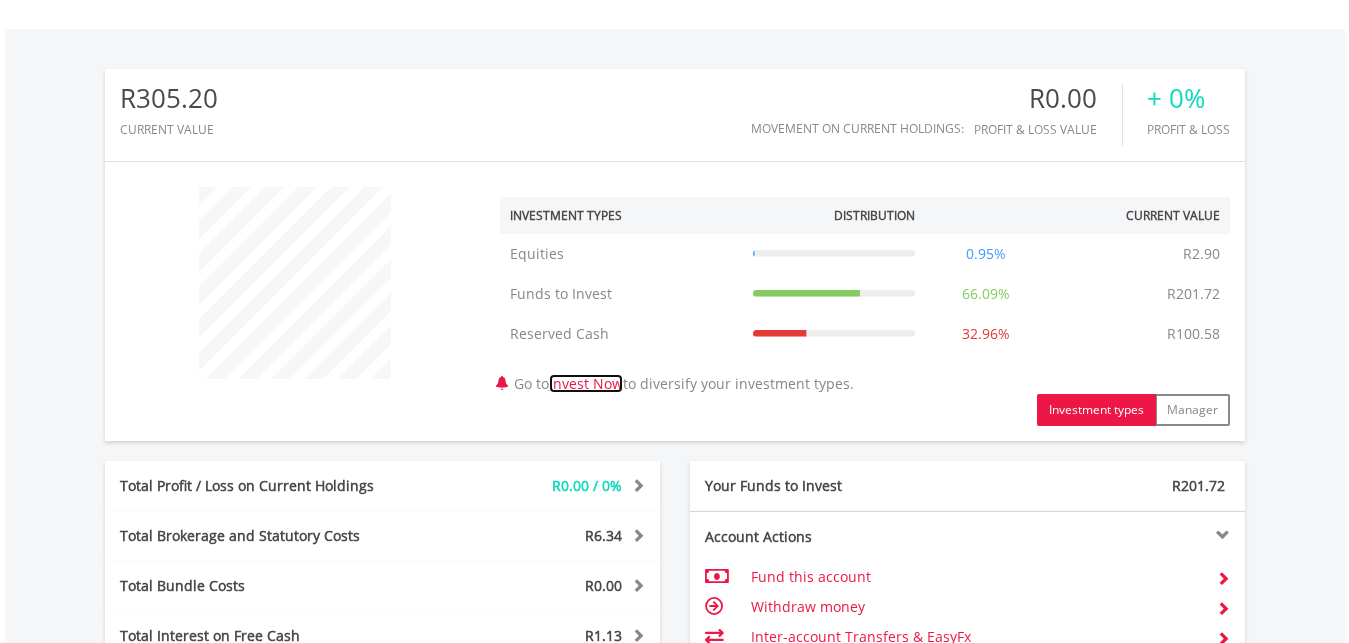 click on "Invest Now" at bounding box center [586, 383] 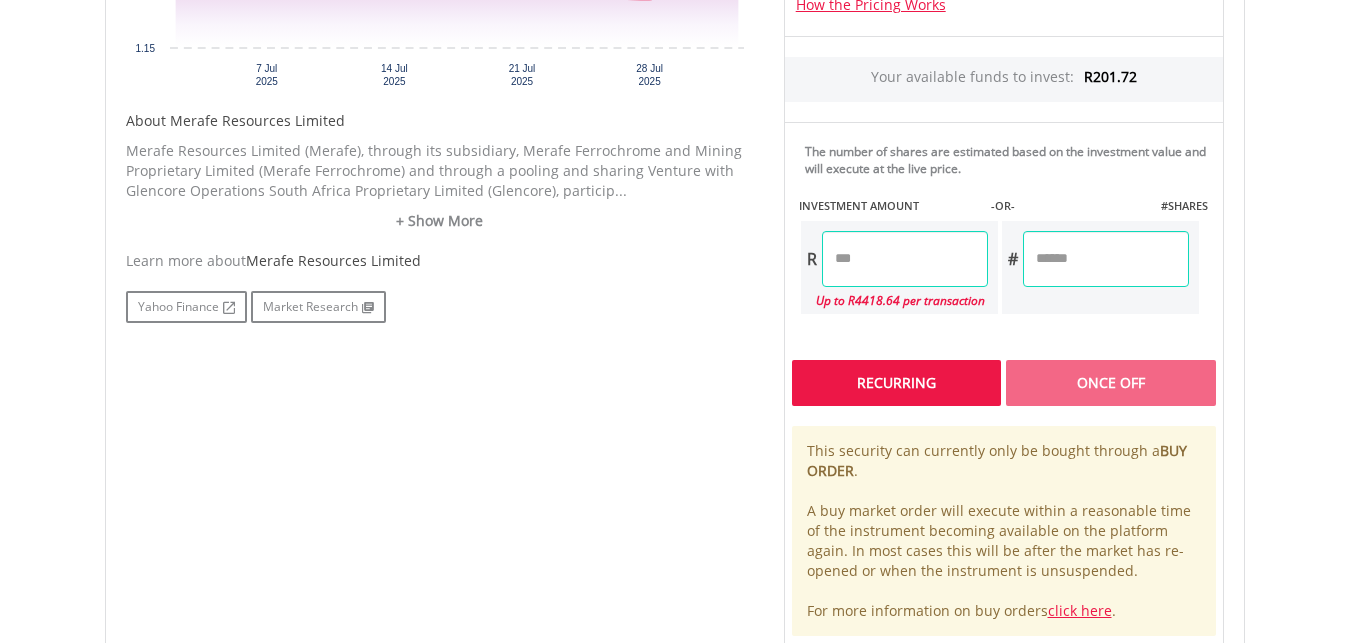 scroll, scrollTop: 918, scrollLeft: 0, axis: vertical 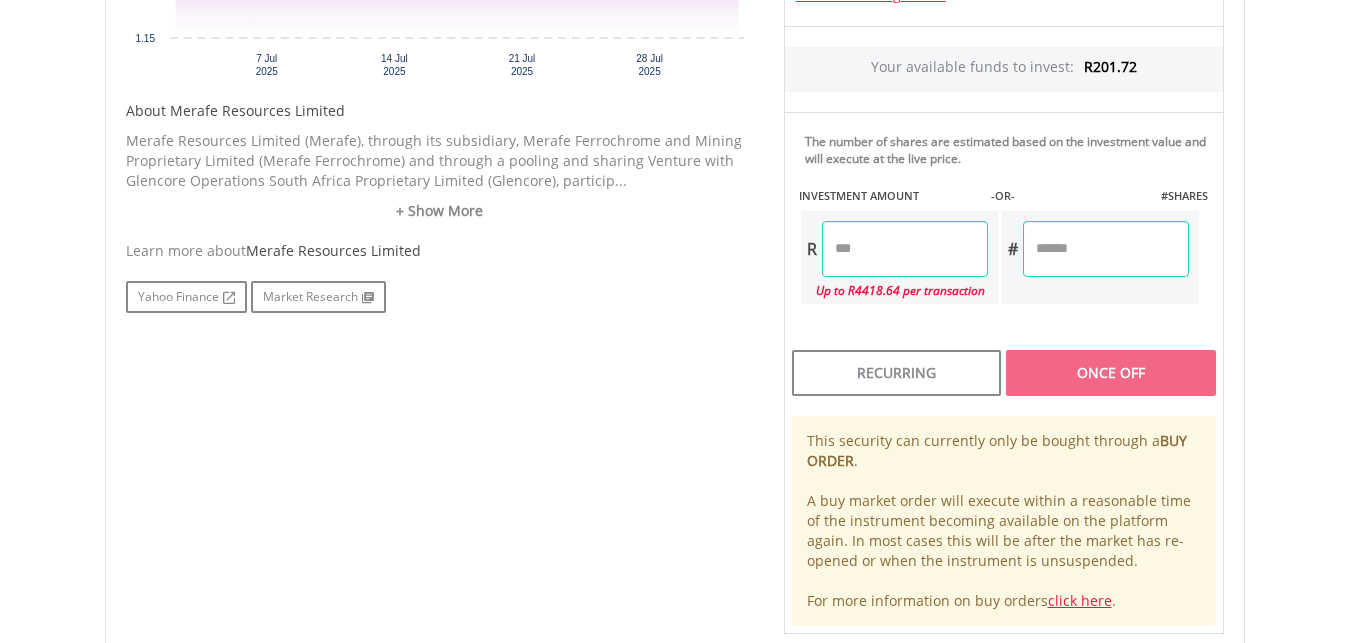 click at bounding box center (905, 249) 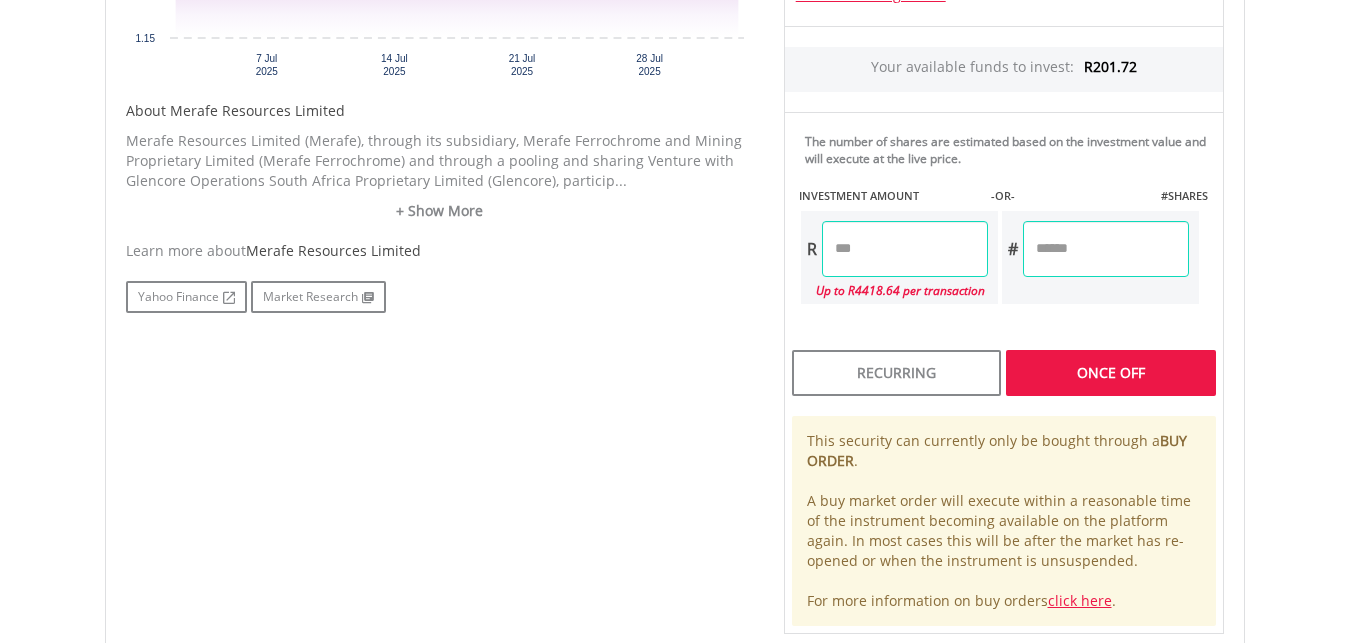type on "******" 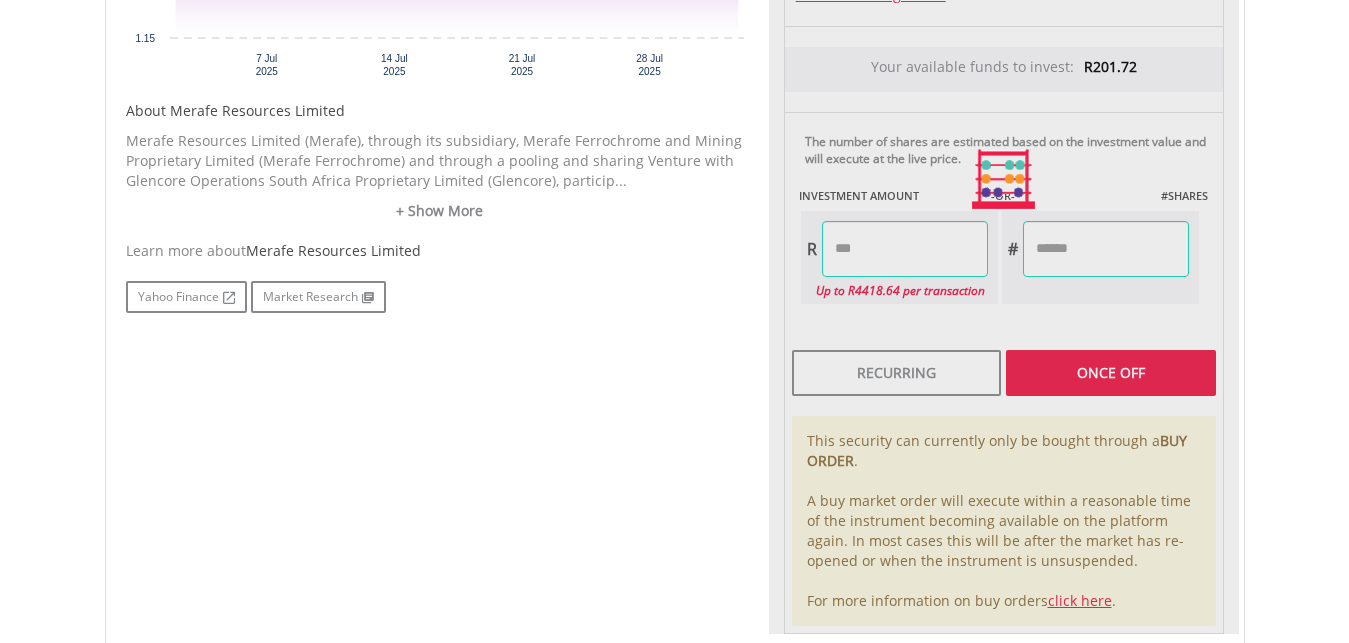 click on "Last Updated Price:
15-min. Delay*
Price Update Cost:
0
Credits
Market Closed
SELLING AT (BID)
BUYING AT                     (ASK)
LAST PRICE
R1.19
R1.20
R1.20
0
EasyCredits remaining
R" at bounding box center (1004, 179) 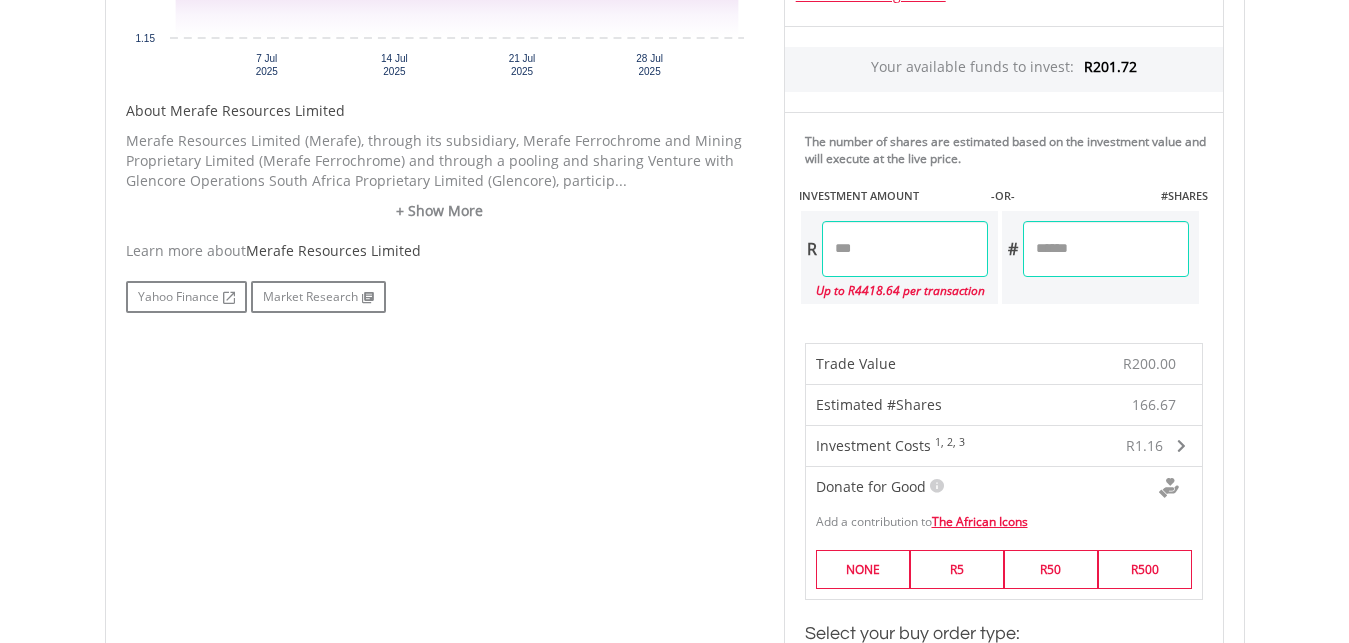 scroll, scrollTop: 0, scrollLeft: 0, axis: both 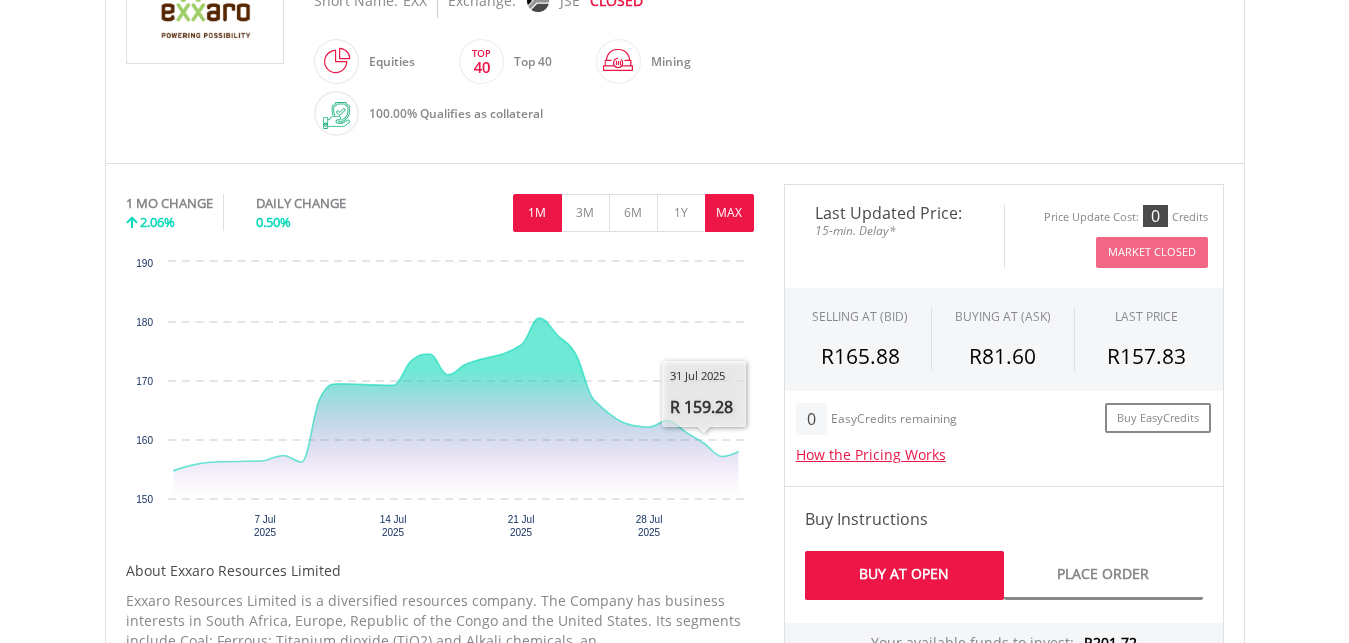 click on "MAX" at bounding box center (729, 213) 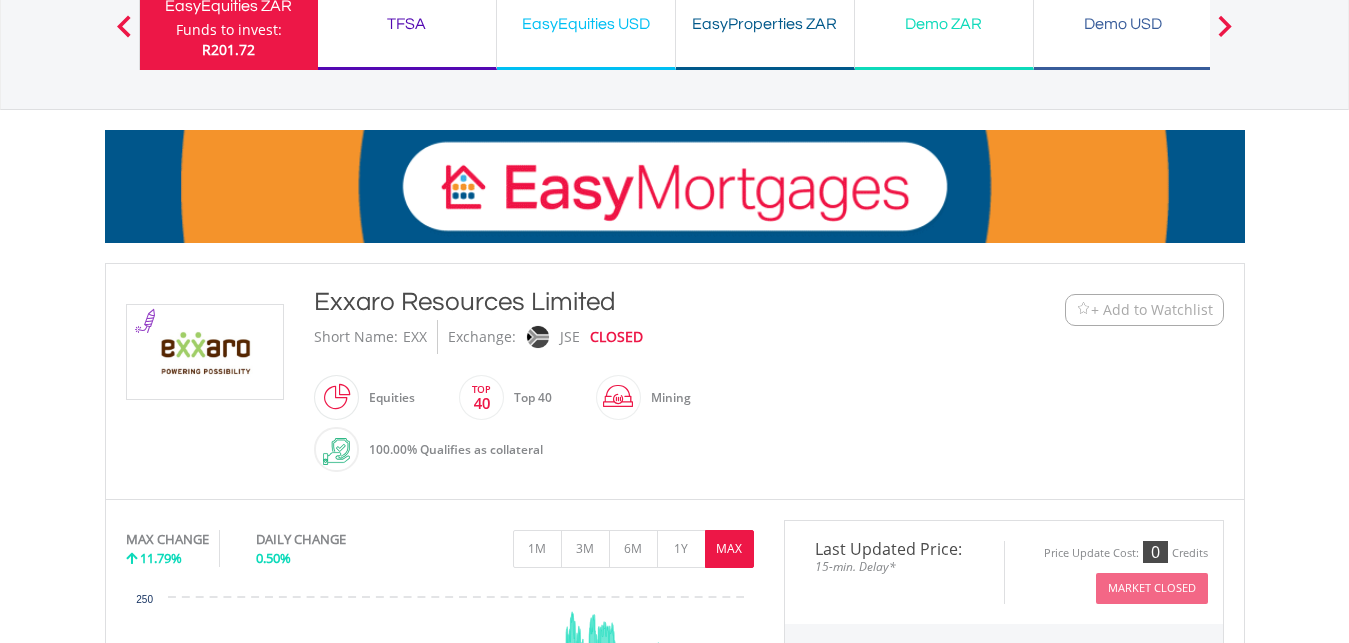scroll, scrollTop: 102, scrollLeft: 0, axis: vertical 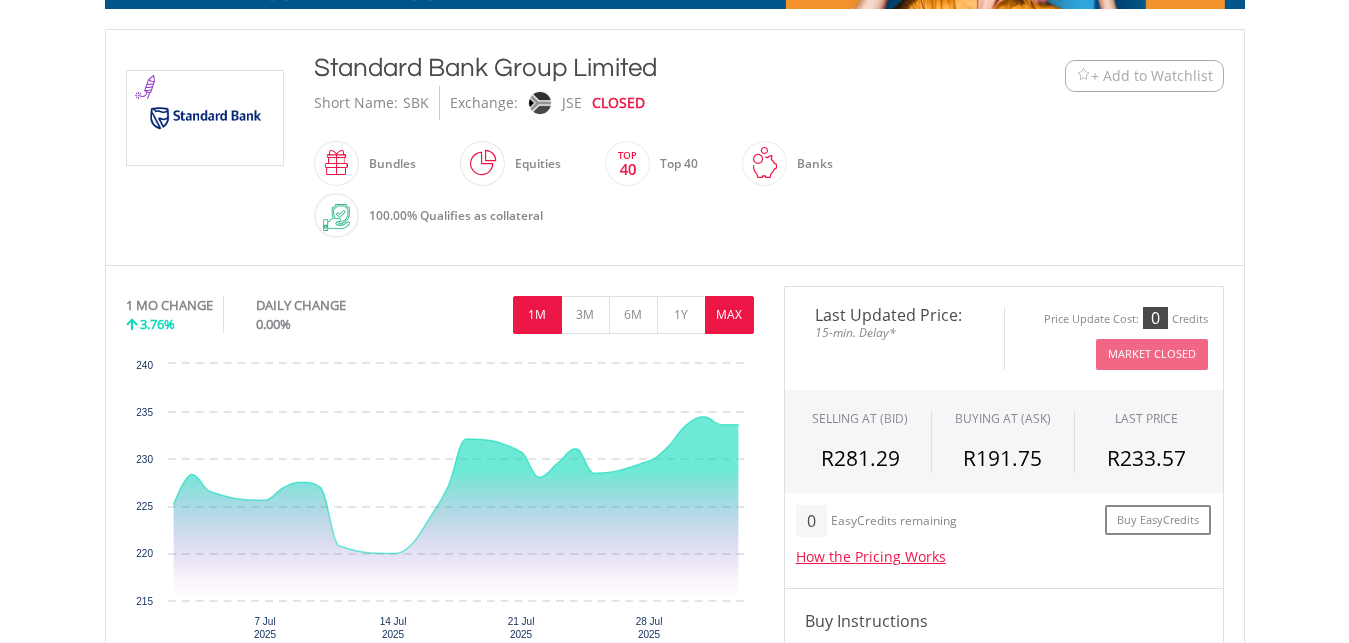 click on "MAX" at bounding box center [729, 315] 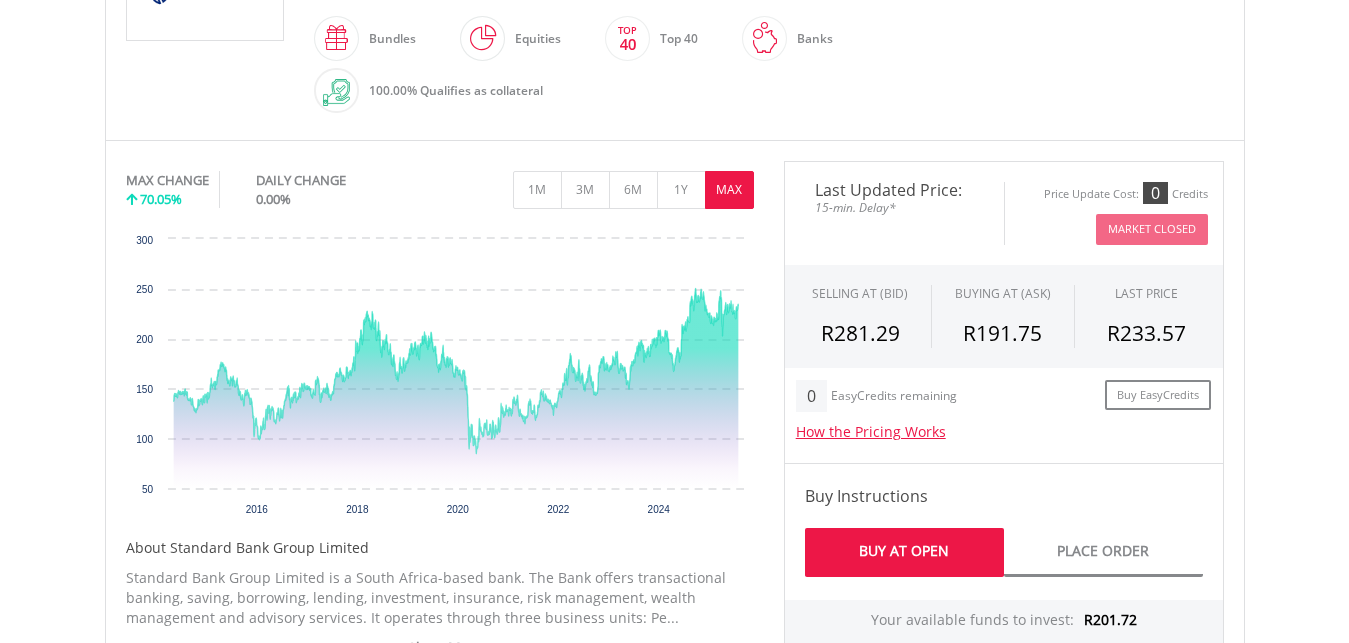 scroll, scrollTop: 612, scrollLeft: 0, axis: vertical 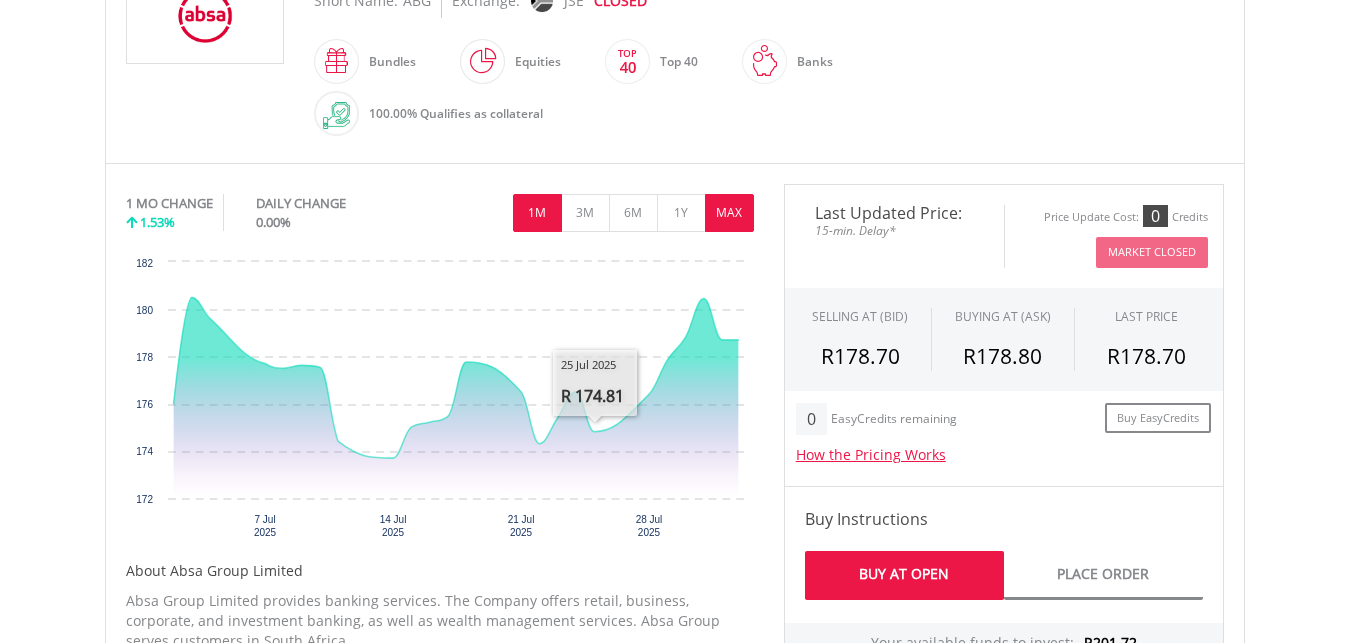 click on "MAX" at bounding box center (729, 213) 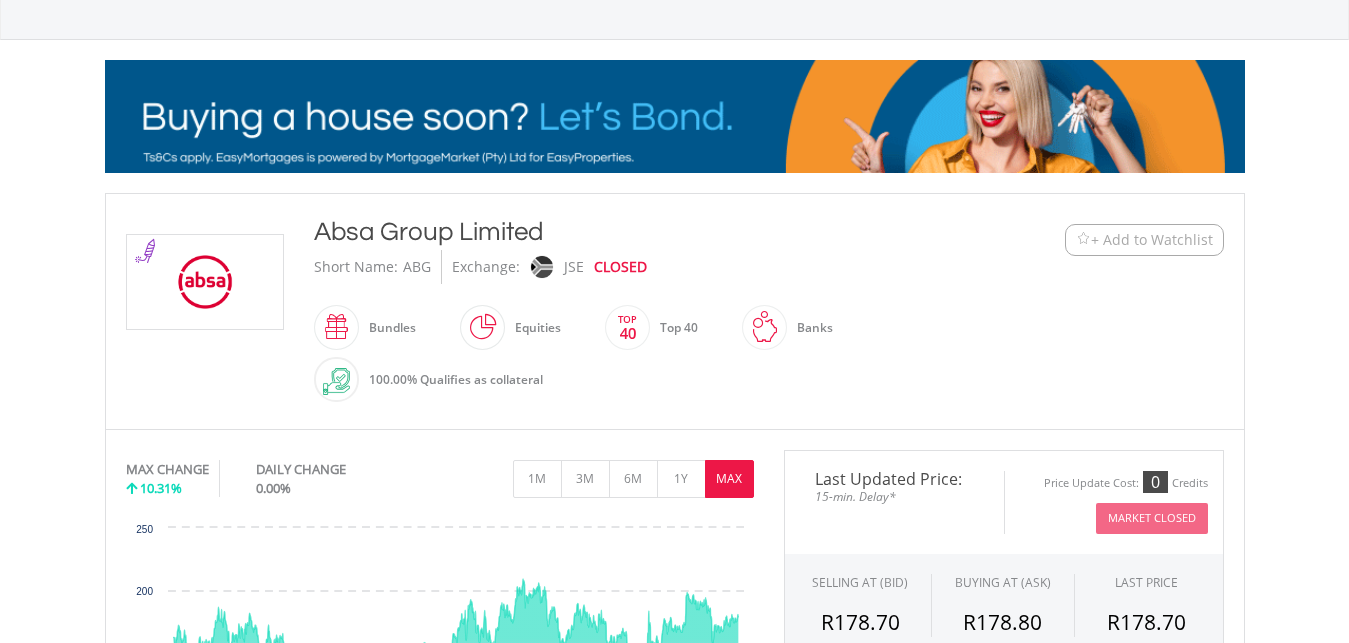 scroll, scrollTop: 204, scrollLeft: 0, axis: vertical 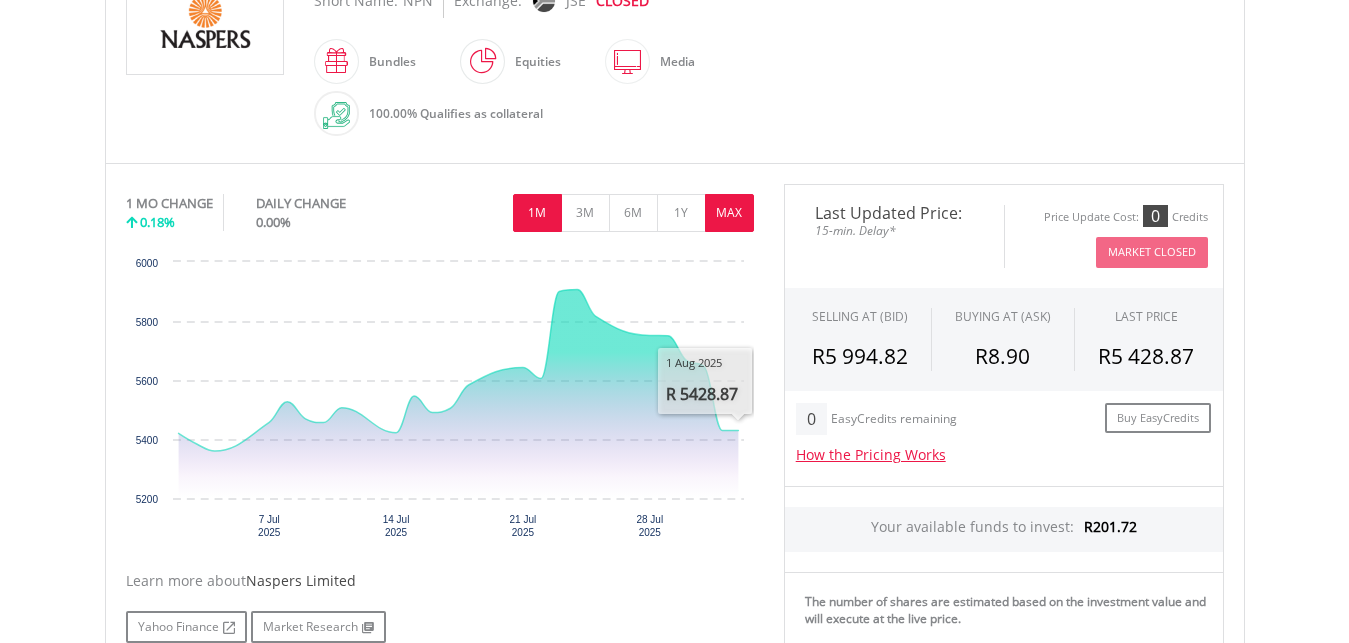 click on "MAX" at bounding box center [729, 213] 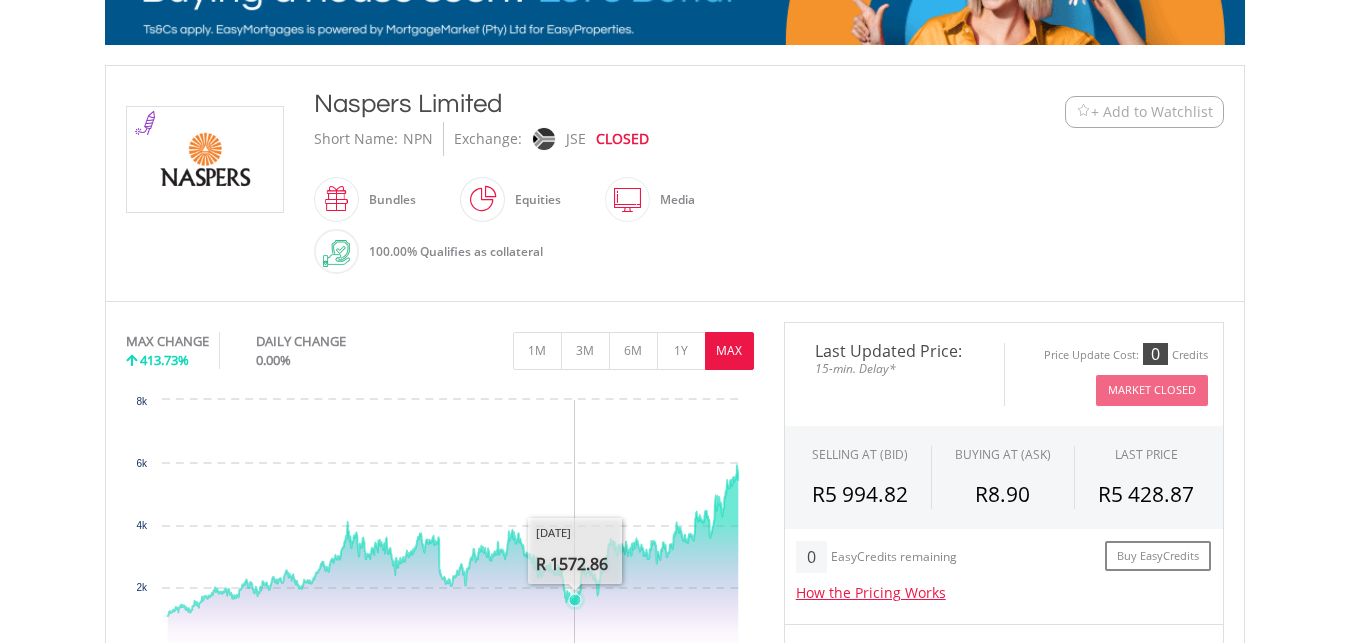 scroll, scrollTop: 306, scrollLeft: 0, axis: vertical 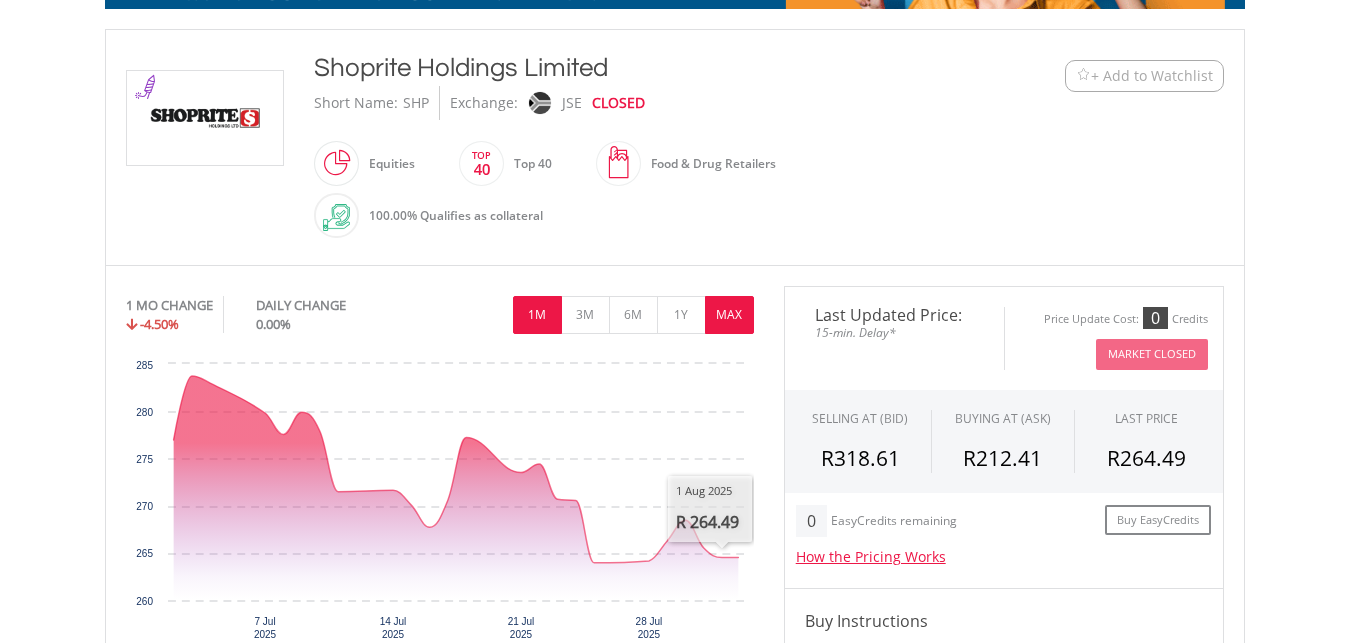 click on "MAX" at bounding box center (729, 315) 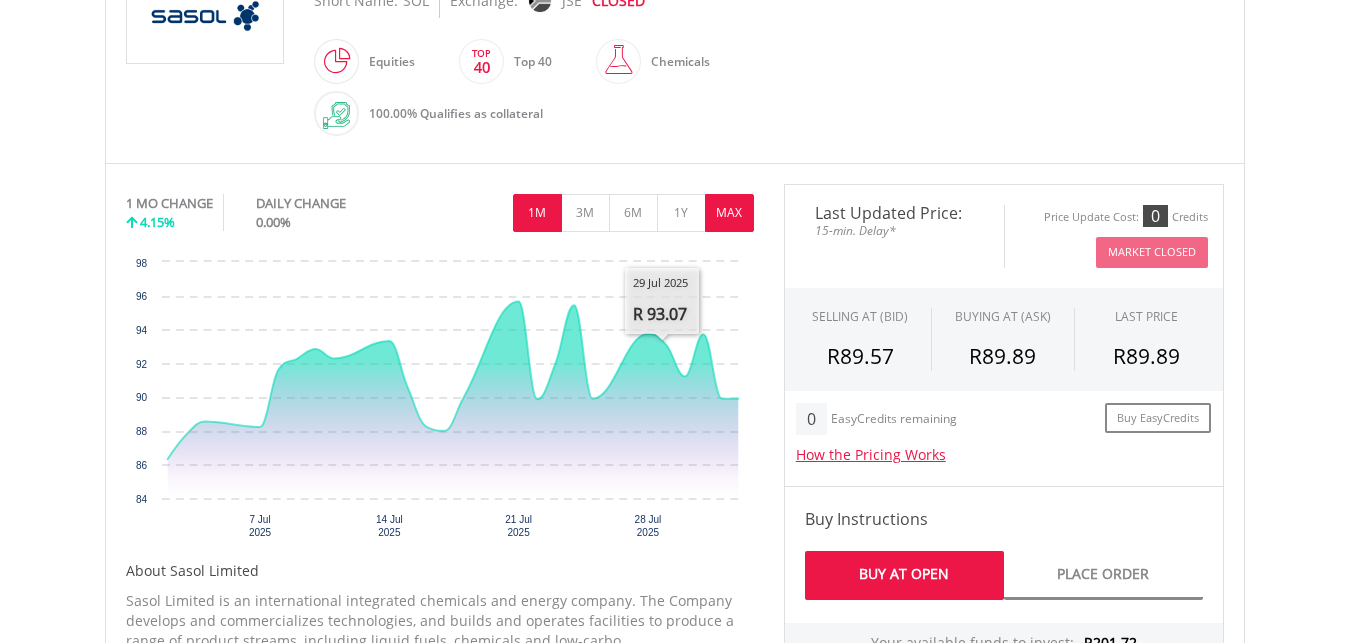 scroll, scrollTop: 510, scrollLeft: 0, axis: vertical 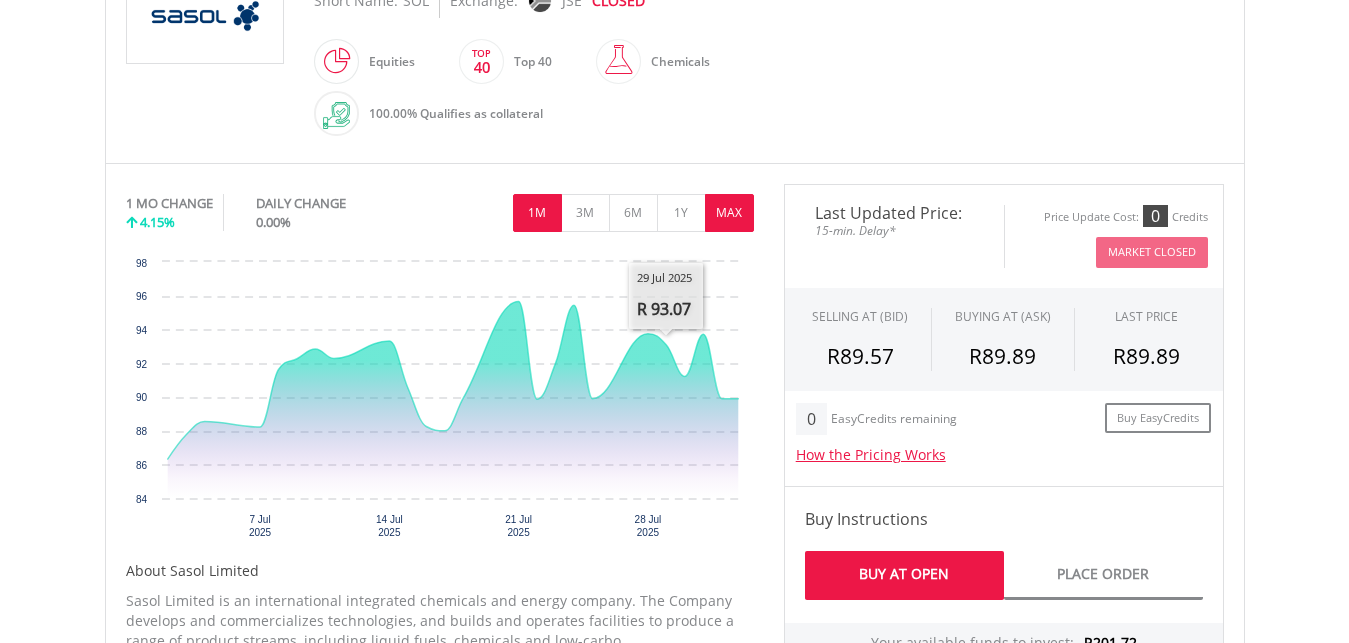 click on "MAX" at bounding box center [729, 213] 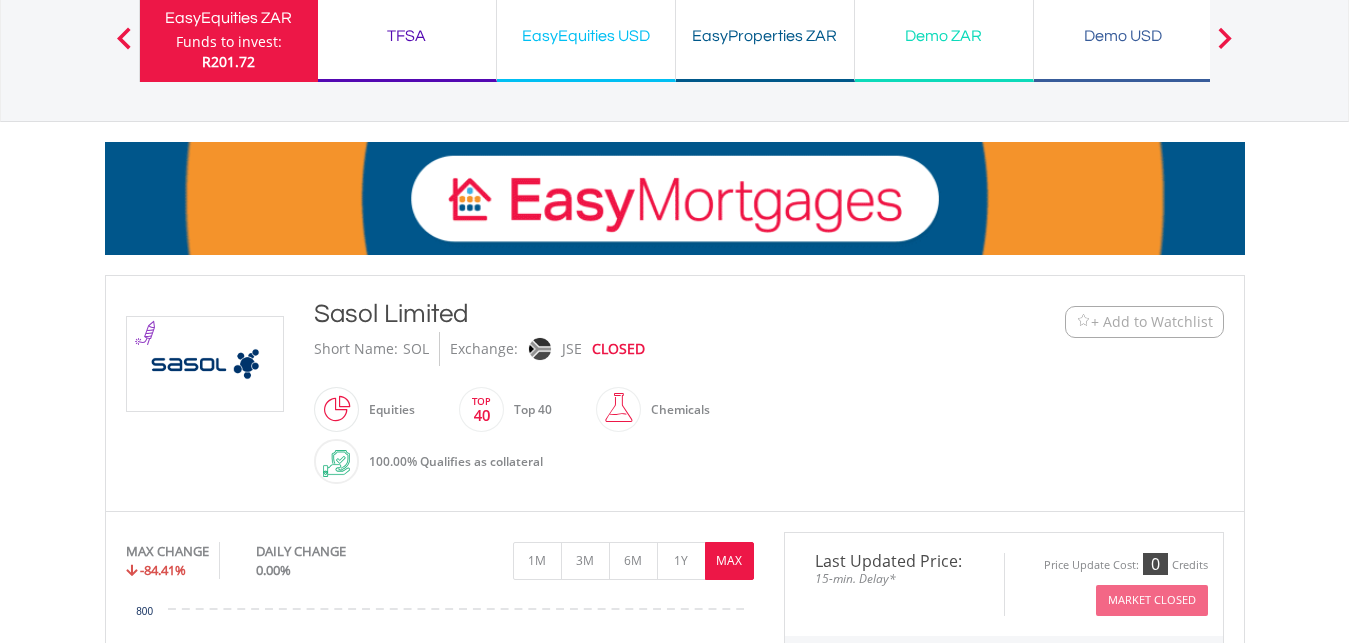 scroll, scrollTop: 102, scrollLeft: 0, axis: vertical 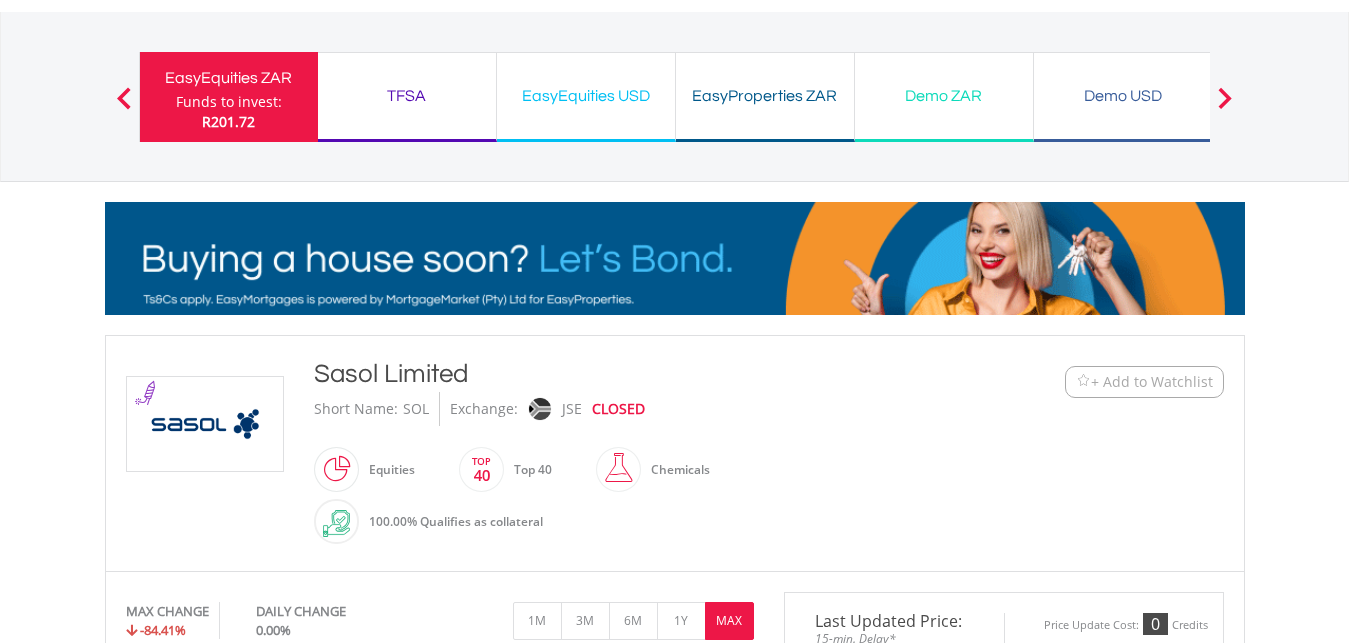 click on "+ Add to Watchlist" at bounding box center [1152, 382] 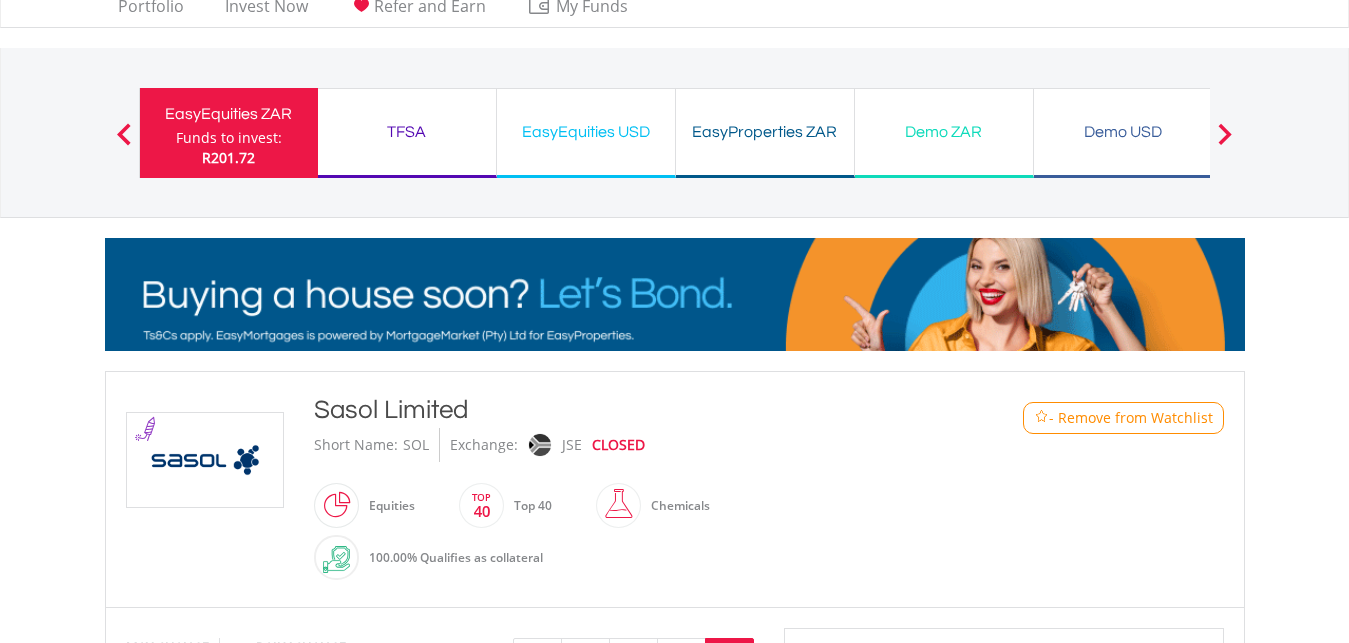 scroll, scrollTop: 0, scrollLeft: 0, axis: both 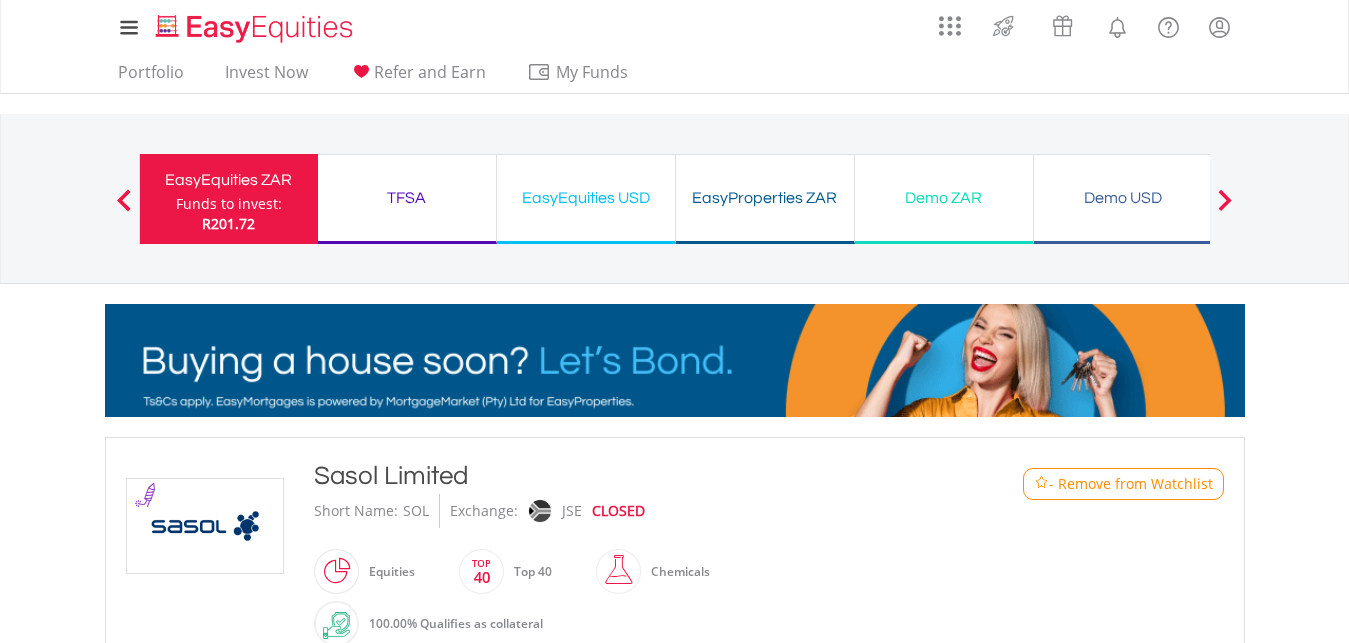 click on "EasyEquities USD" at bounding box center [586, 198] 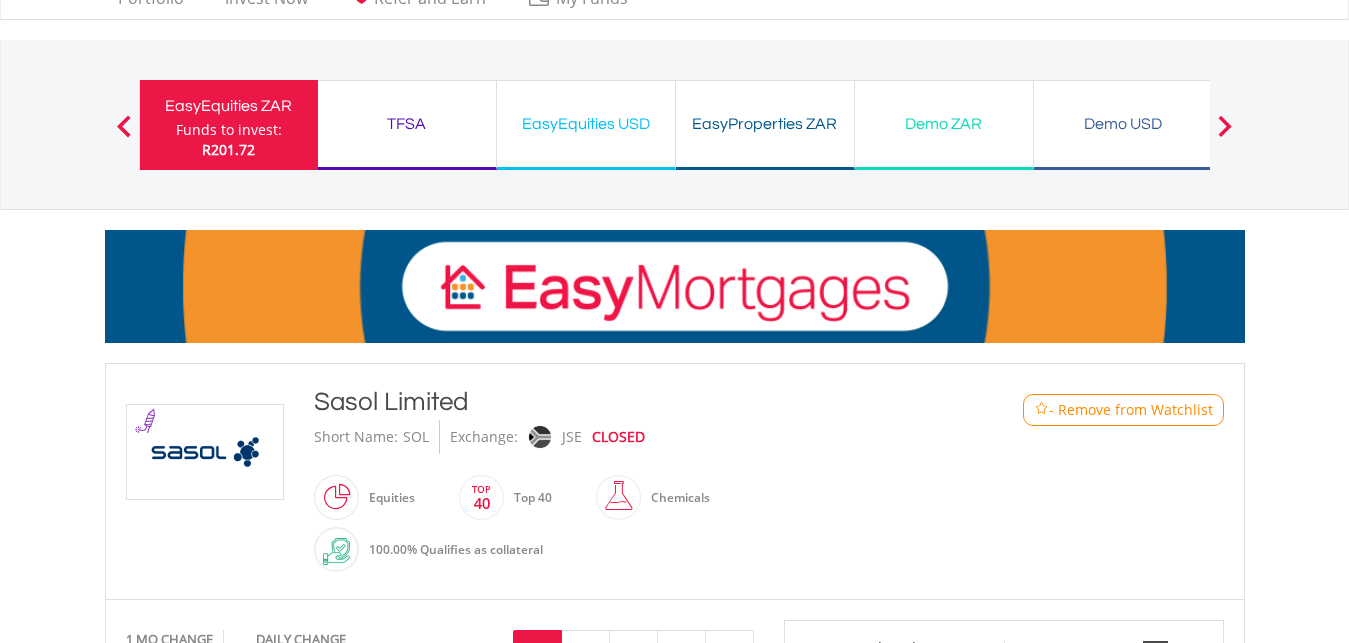 scroll, scrollTop: 0, scrollLeft: 0, axis: both 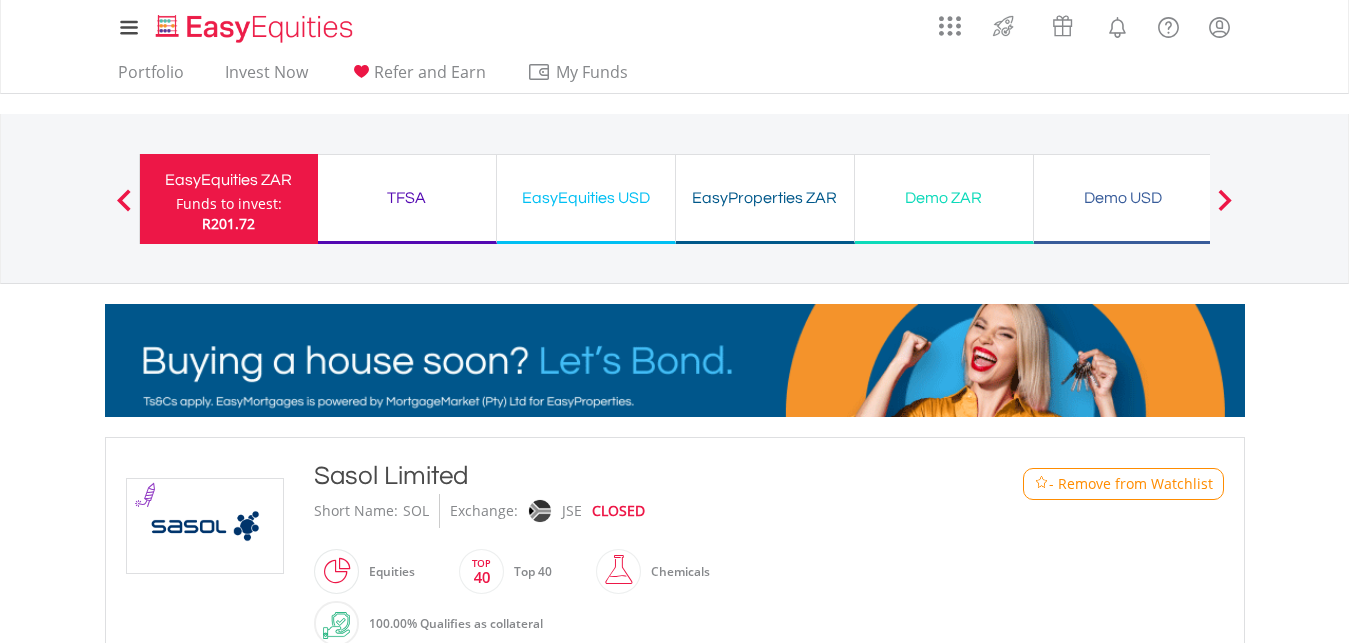 click on "EasyEquities USD" at bounding box center [586, 198] 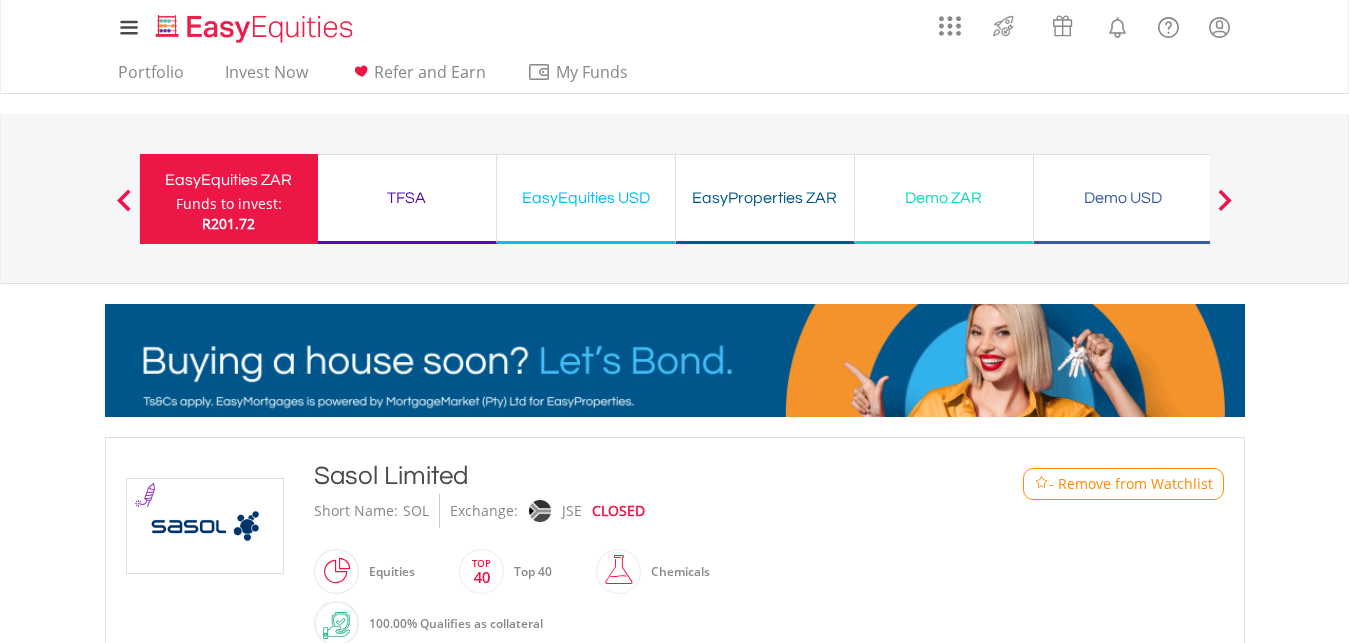 scroll, scrollTop: 0, scrollLeft: 0, axis: both 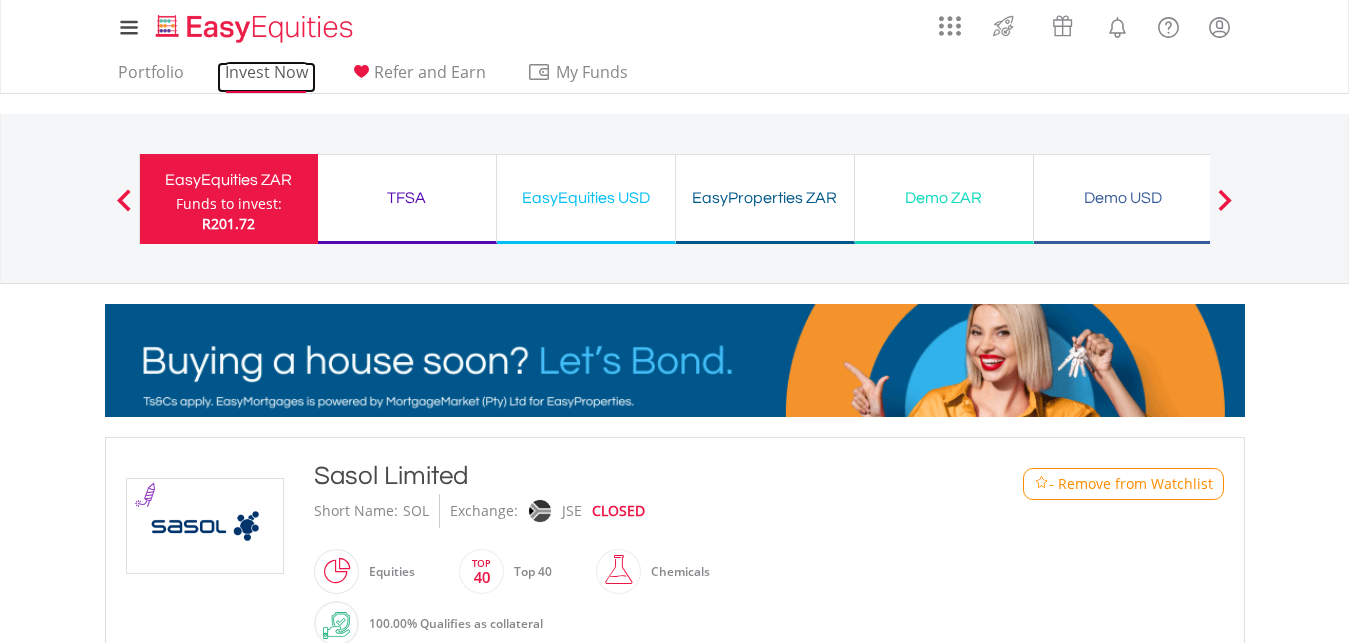 click on "Invest Now" at bounding box center (266, 77) 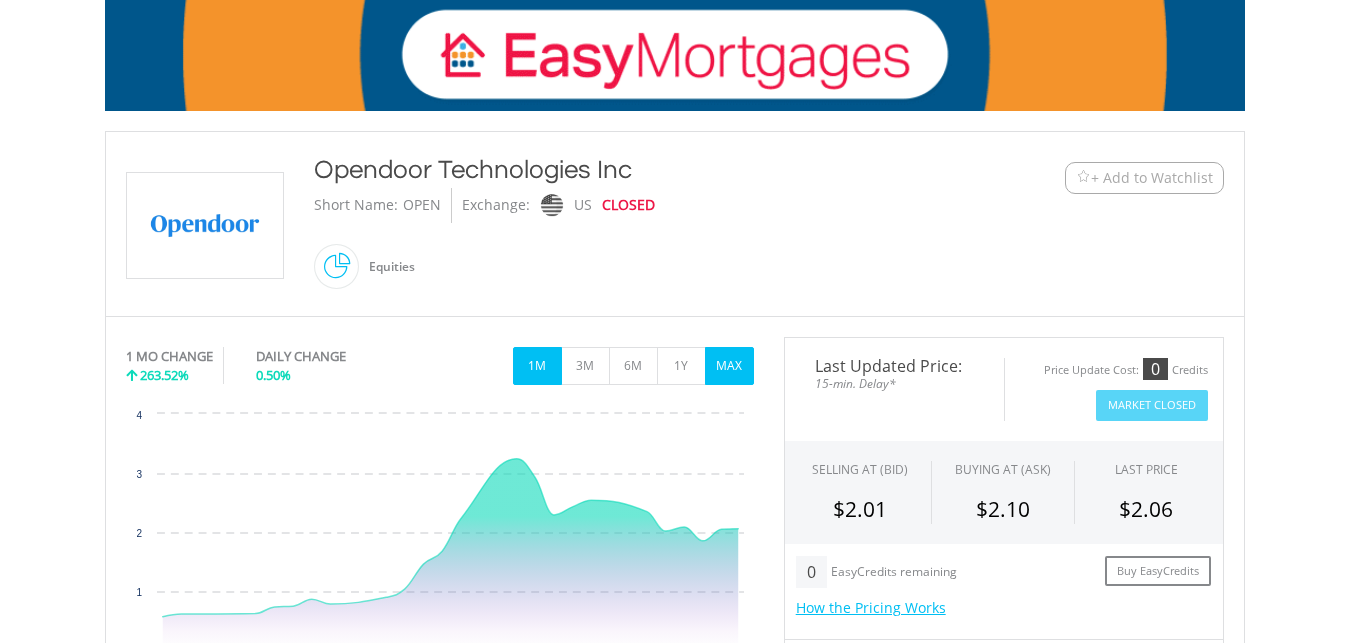 scroll, scrollTop: 306, scrollLeft: 0, axis: vertical 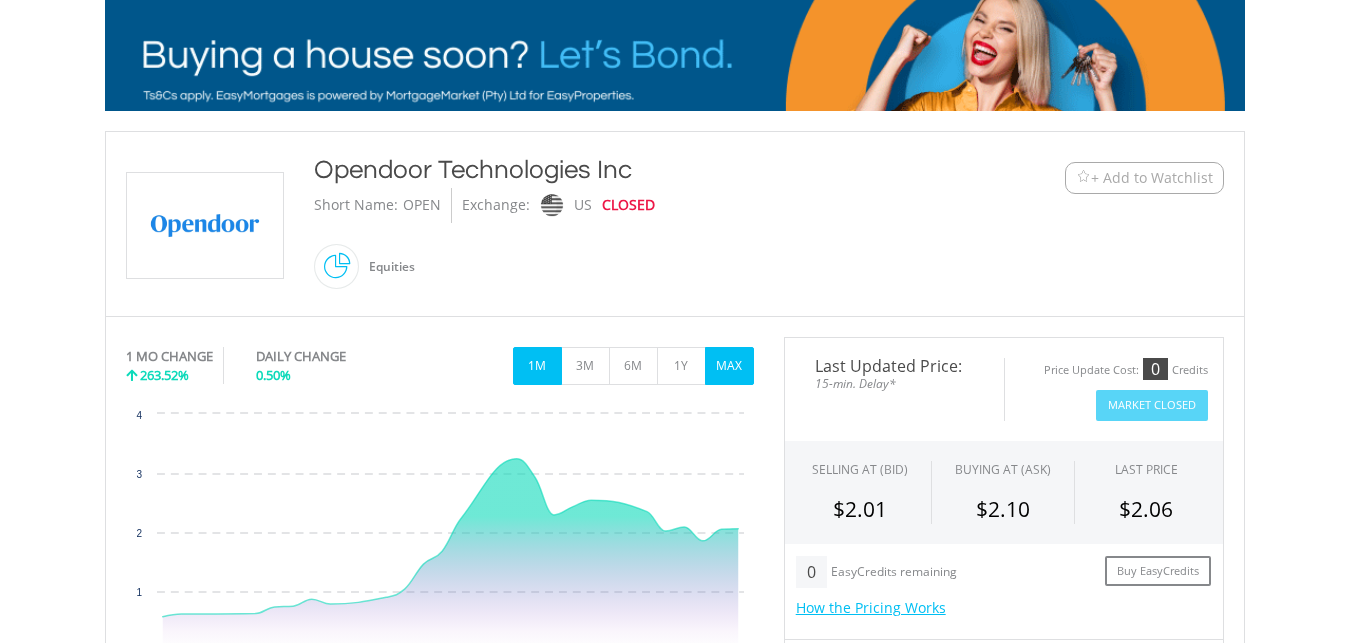 click on "MAX" at bounding box center [729, 366] 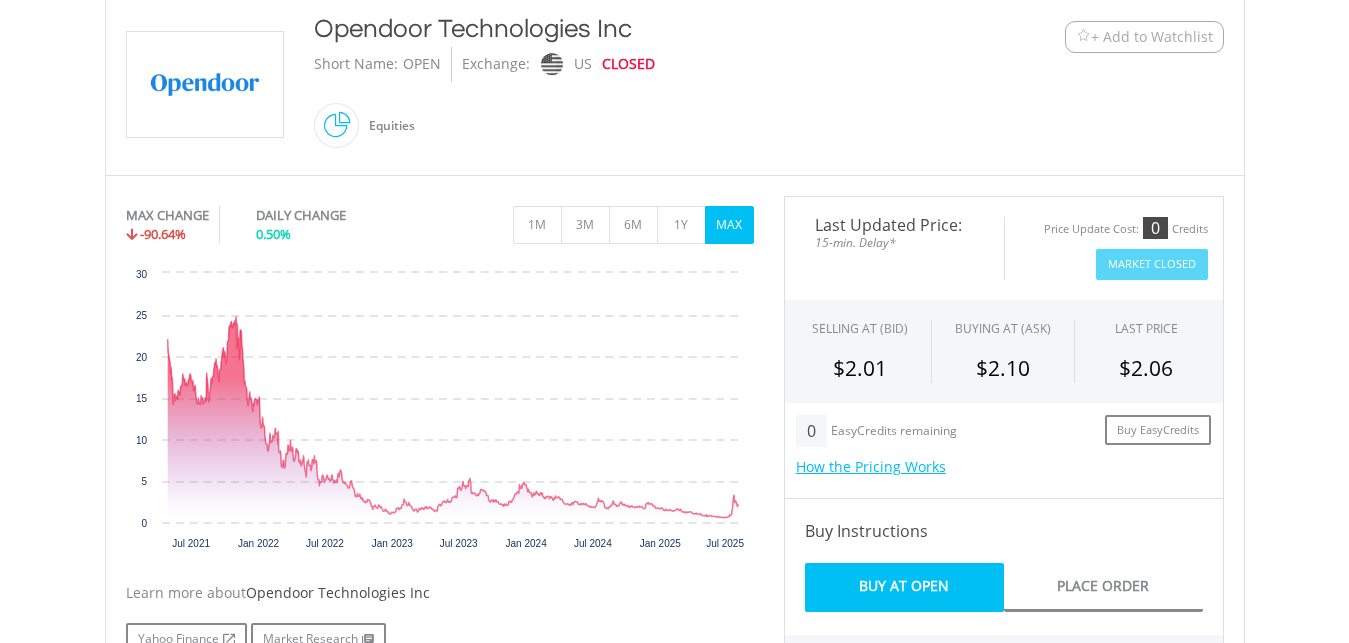 scroll, scrollTop: 408, scrollLeft: 0, axis: vertical 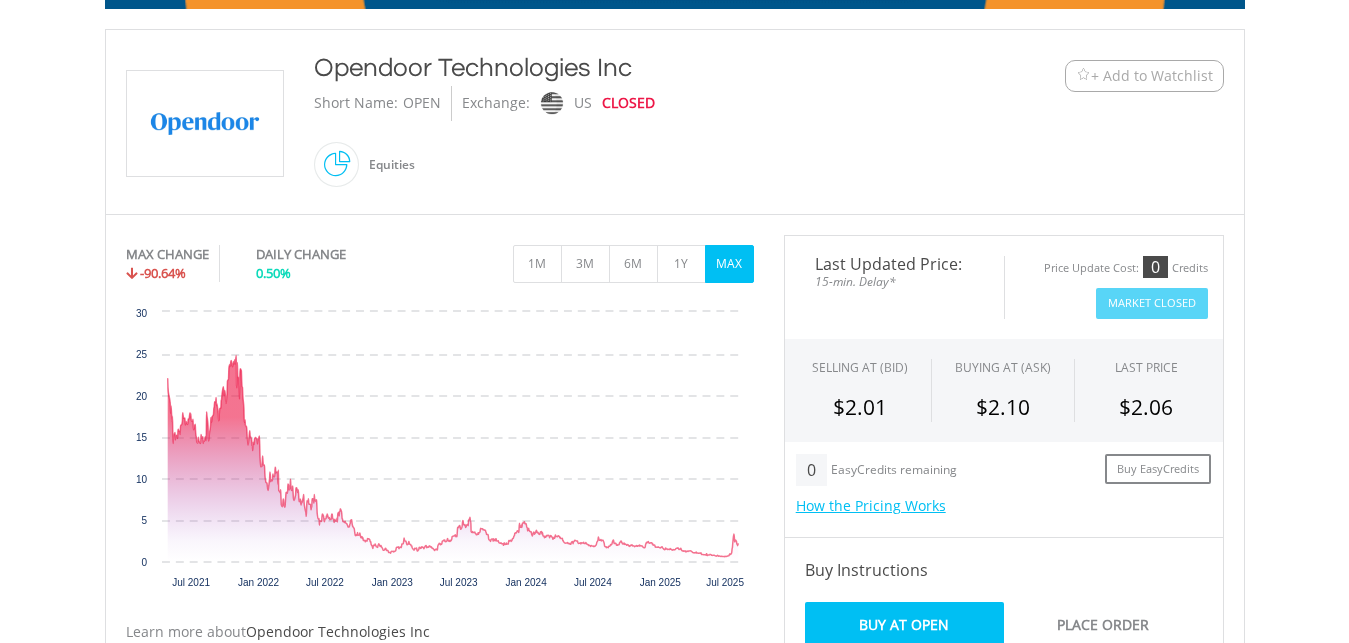 click at bounding box center [359, 164] 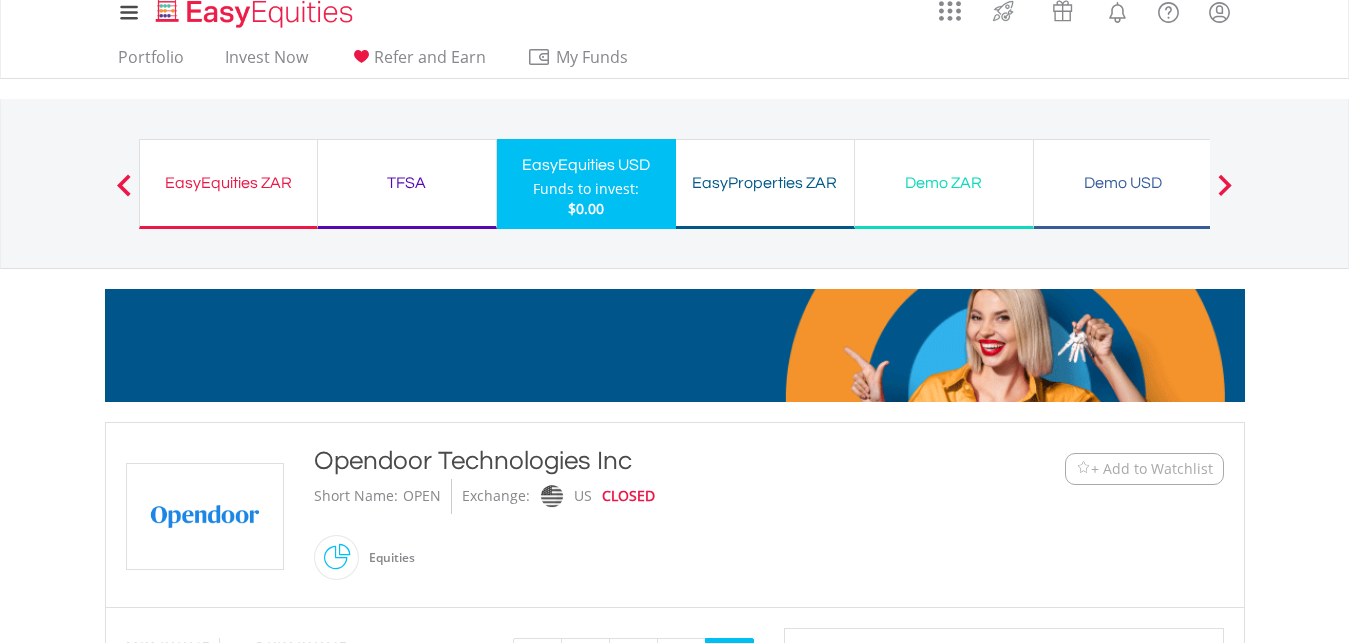scroll, scrollTop: 0, scrollLeft: 0, axis: both 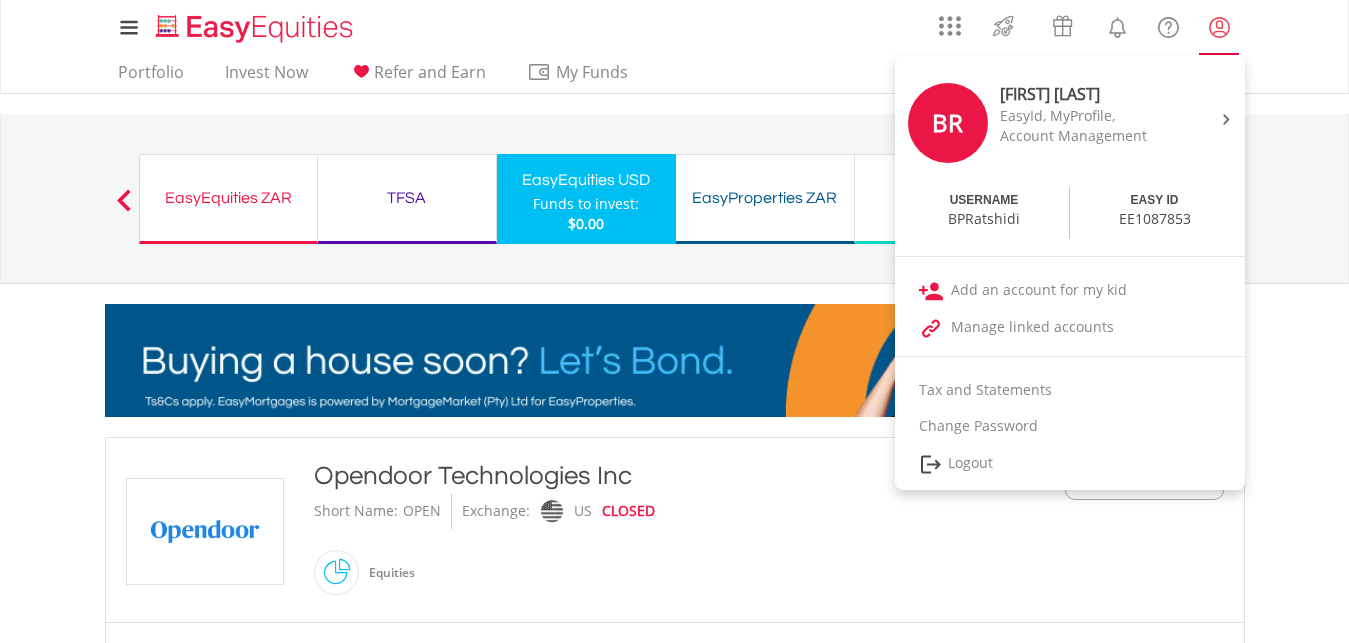 click at bounding box center (1219, 27) 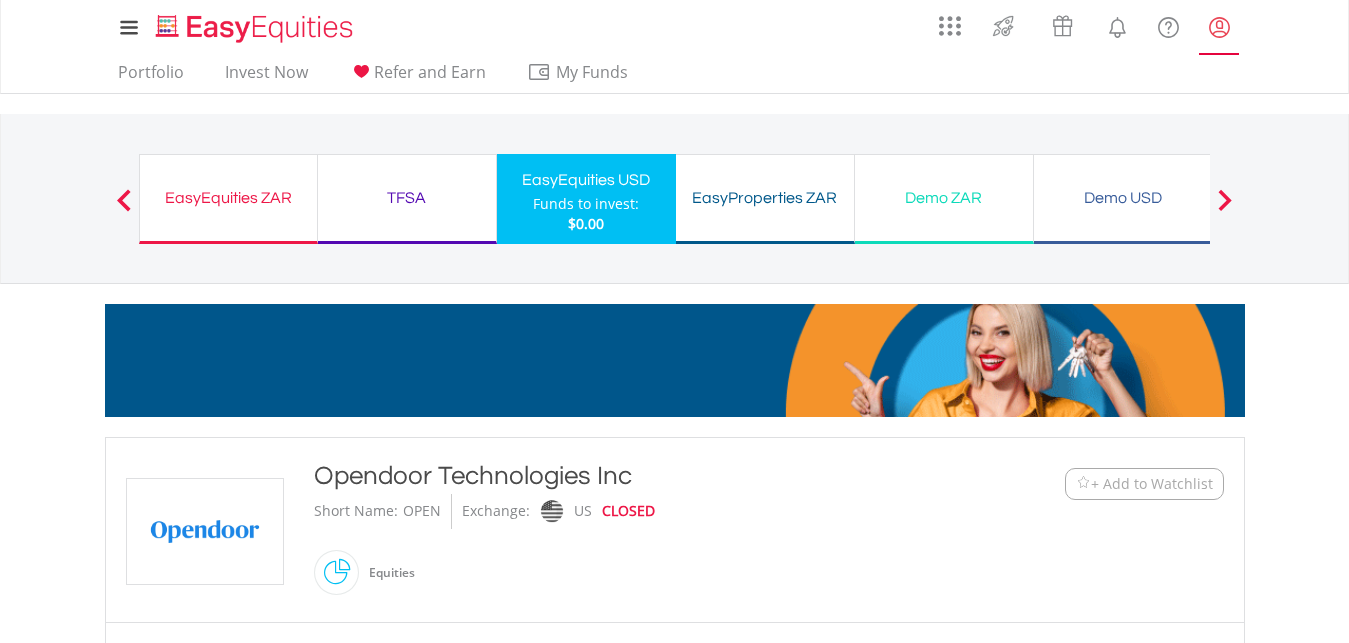 click at bounding box center (1219, 27) 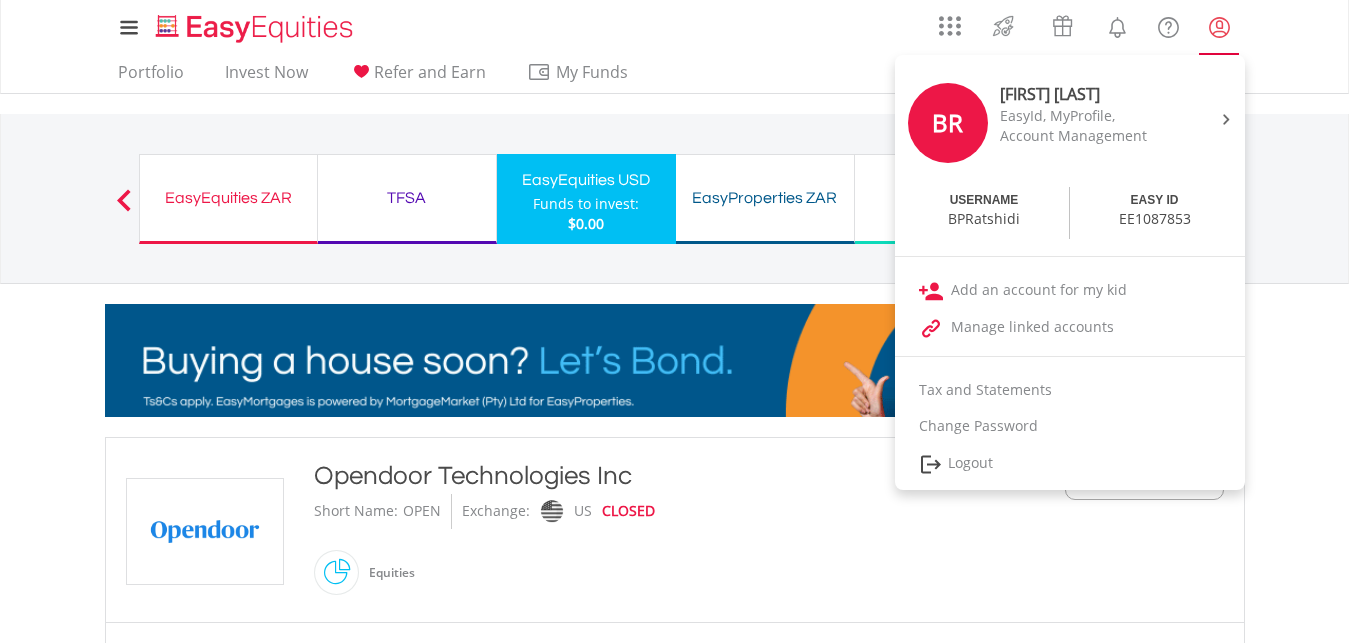 click at bounding box center [1219, 27] 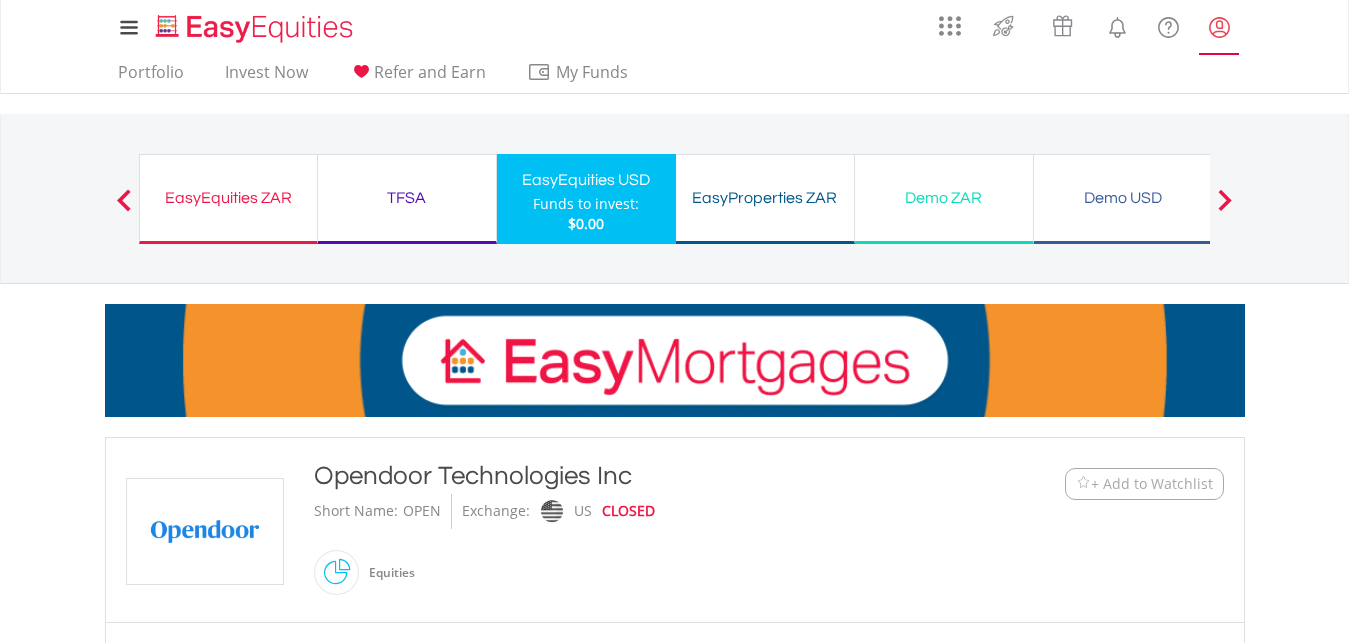 click at bounding box center (1219, 27) 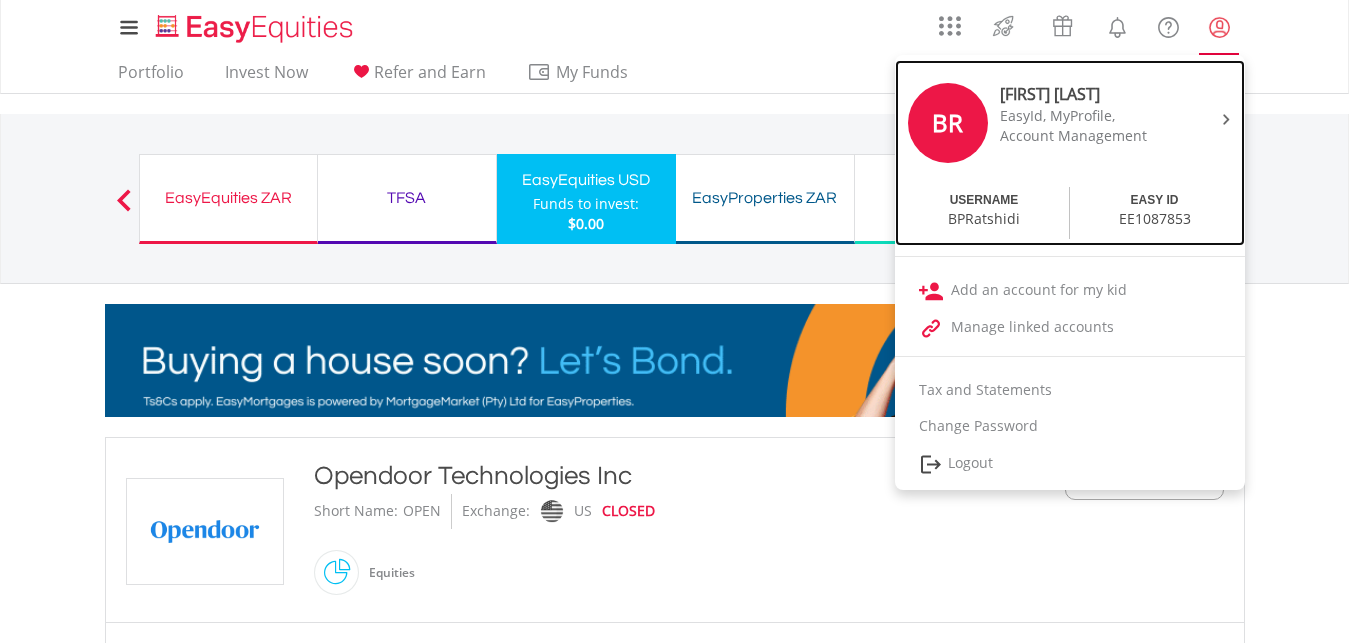 click on "BR
Bukeng Ratshidi
EasyId, MyProfile,
Account Management" at bounding box center [1070, 125] 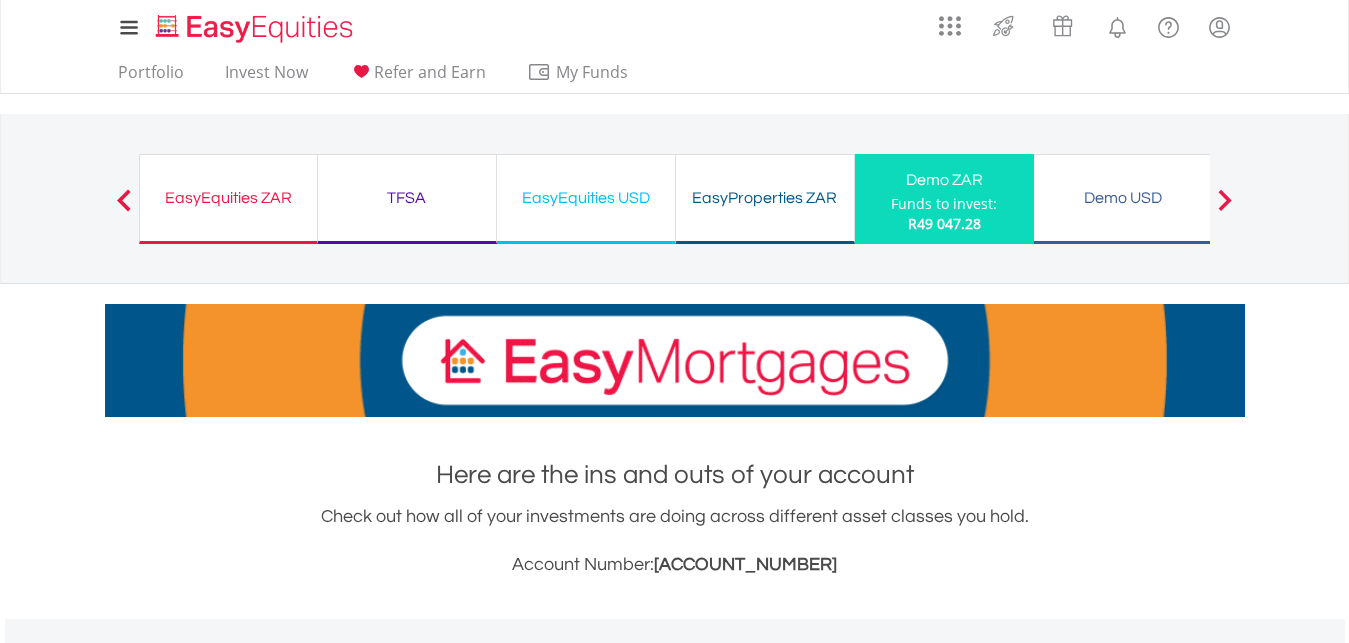 scroll, scrollTop: 0, scrollLeft: 0, axis: both 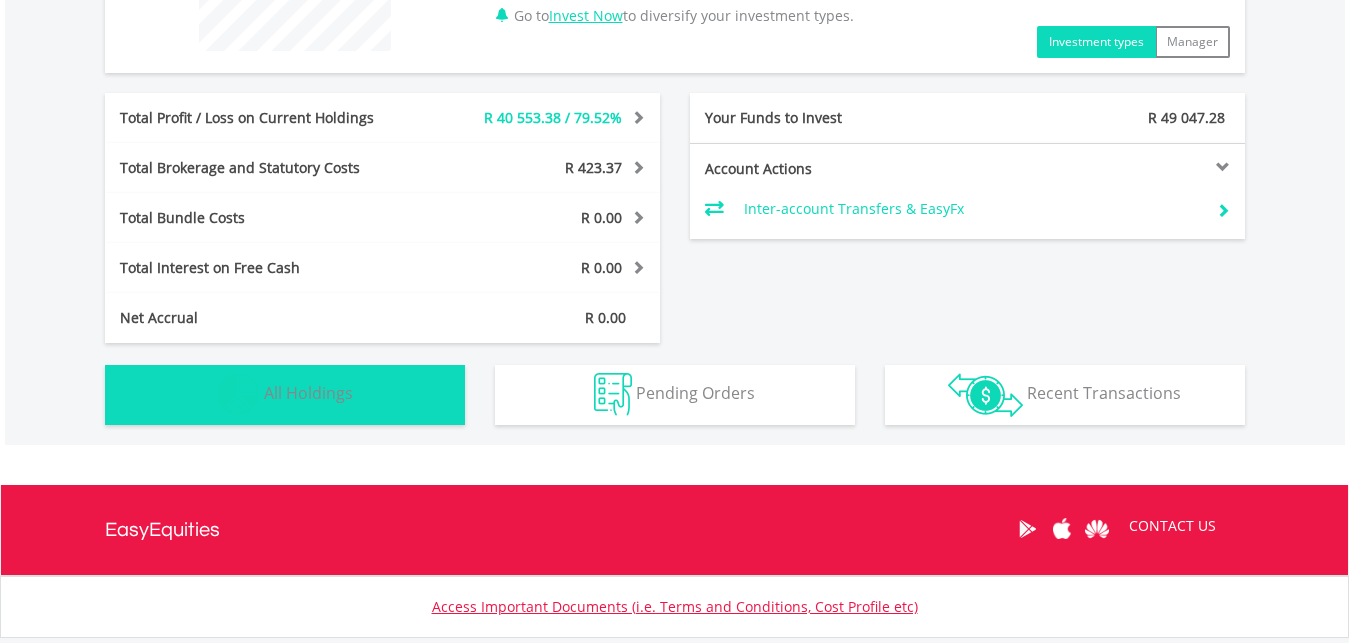 click on "Holdings
All Holdings" at bounding box center [285, 395] 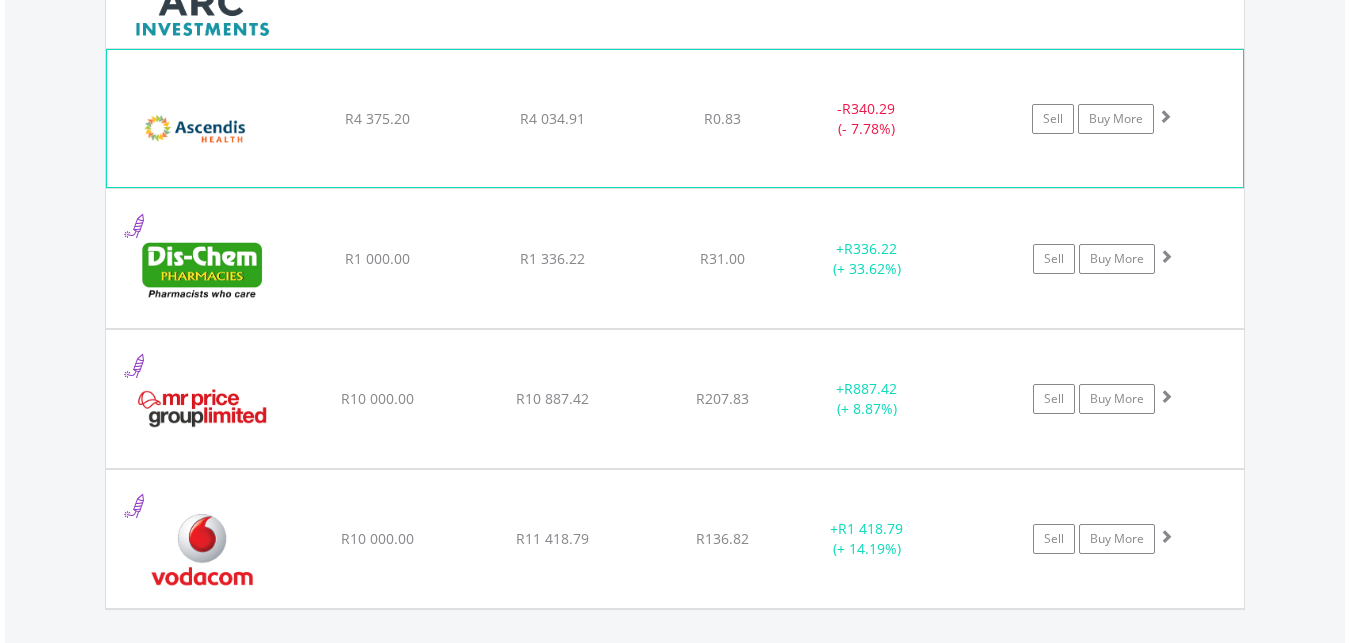 scroll, scrollTop: 1300, scrollLeft: 0, axis: vertical 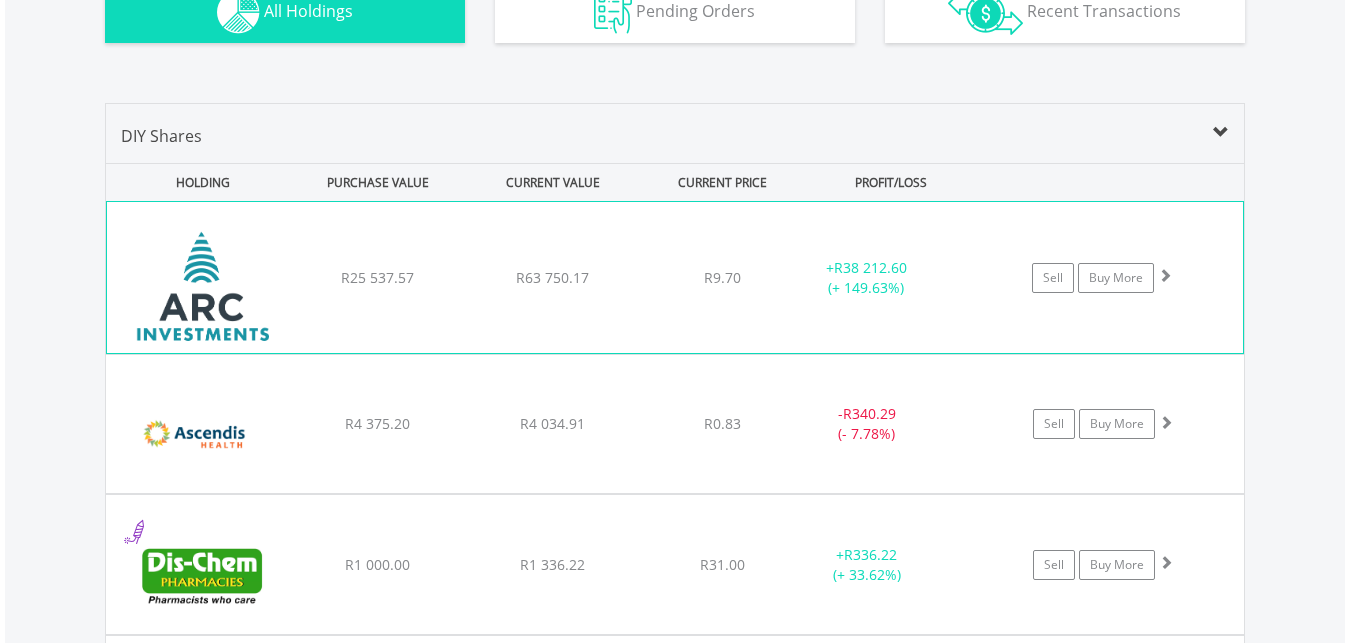 click on "R63 750.17" at bounding box center (552, 277) 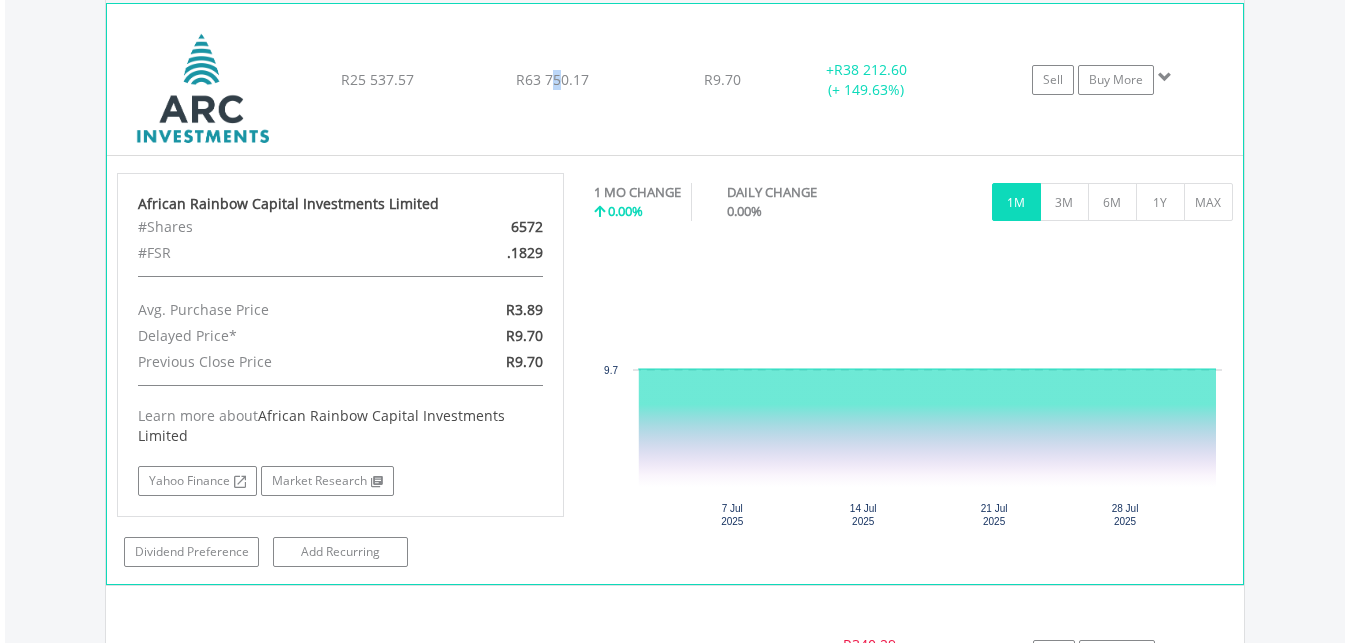 scroll, scrollTop: 1504, scrollLeft: 0, axis: vertical 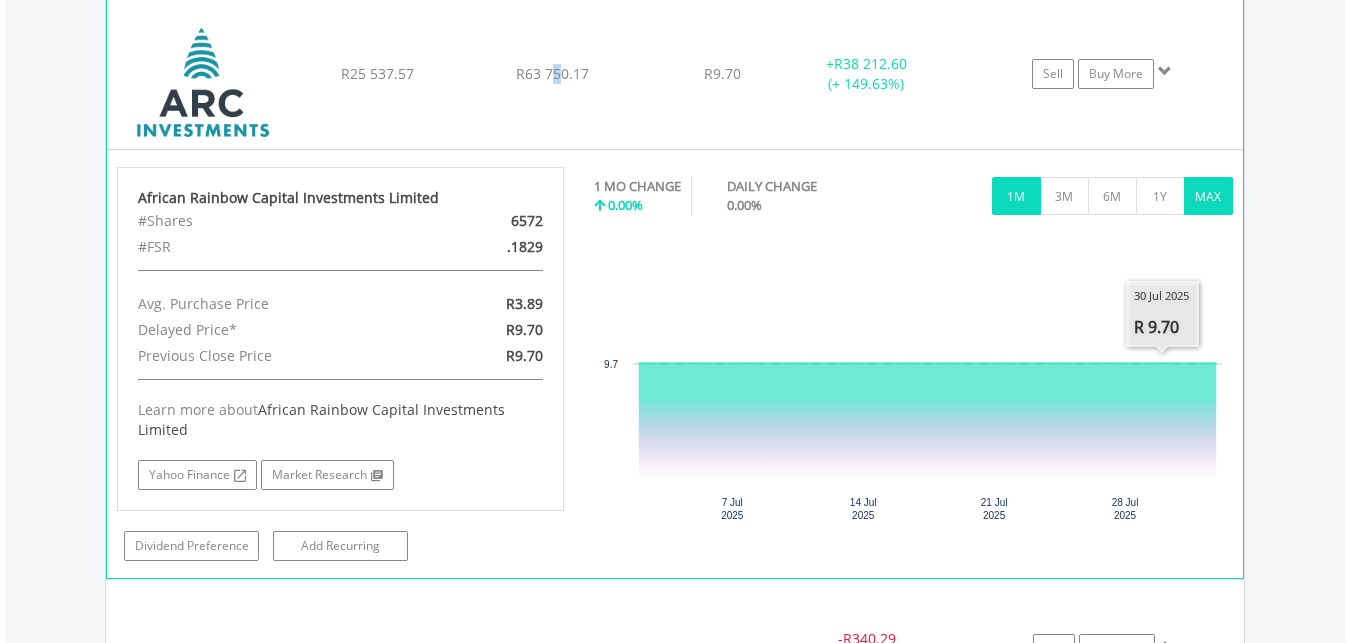 click on "MAX" at bounding box center (1208, 196) 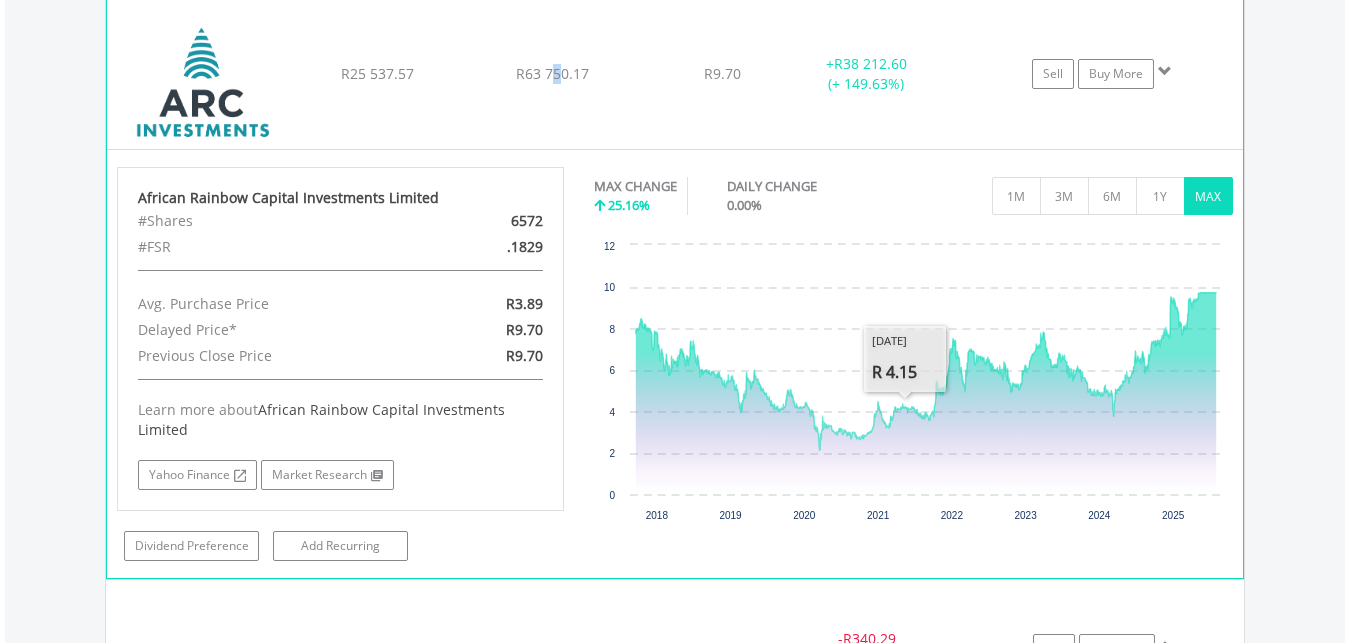 click on "MAX" at bounding box center (1208, 196) 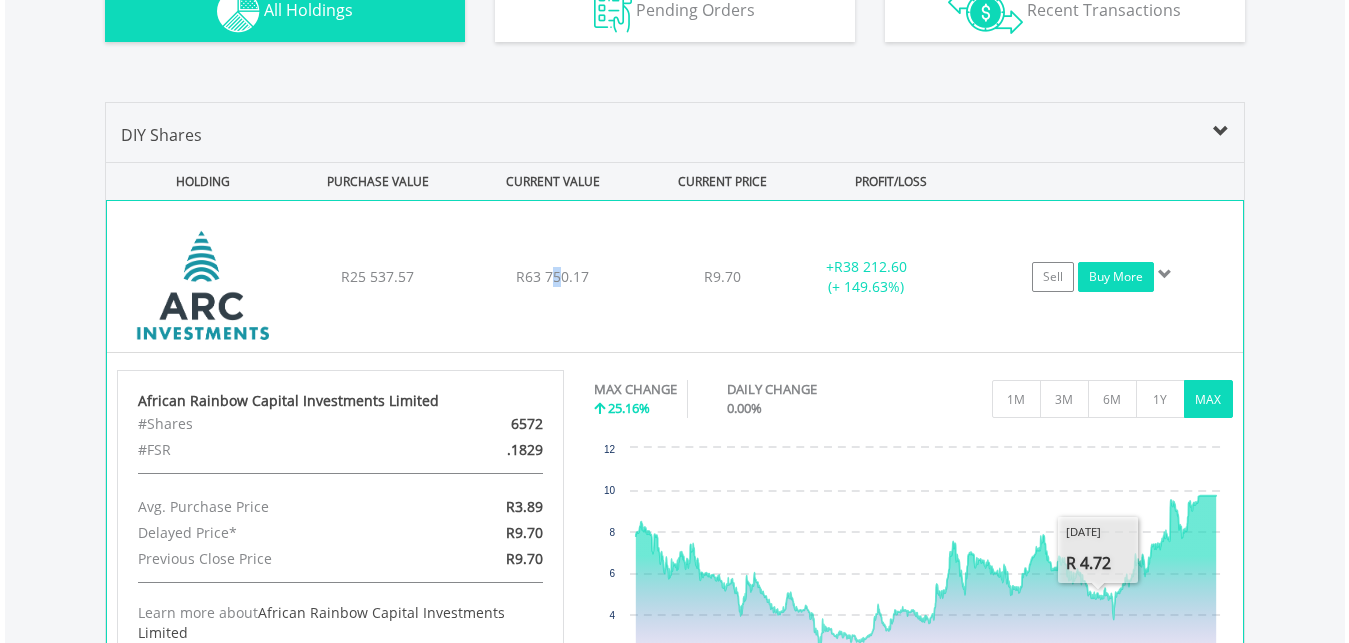 scroll, scrollTop: 1300, scrollLeft: 0, axis: vertical 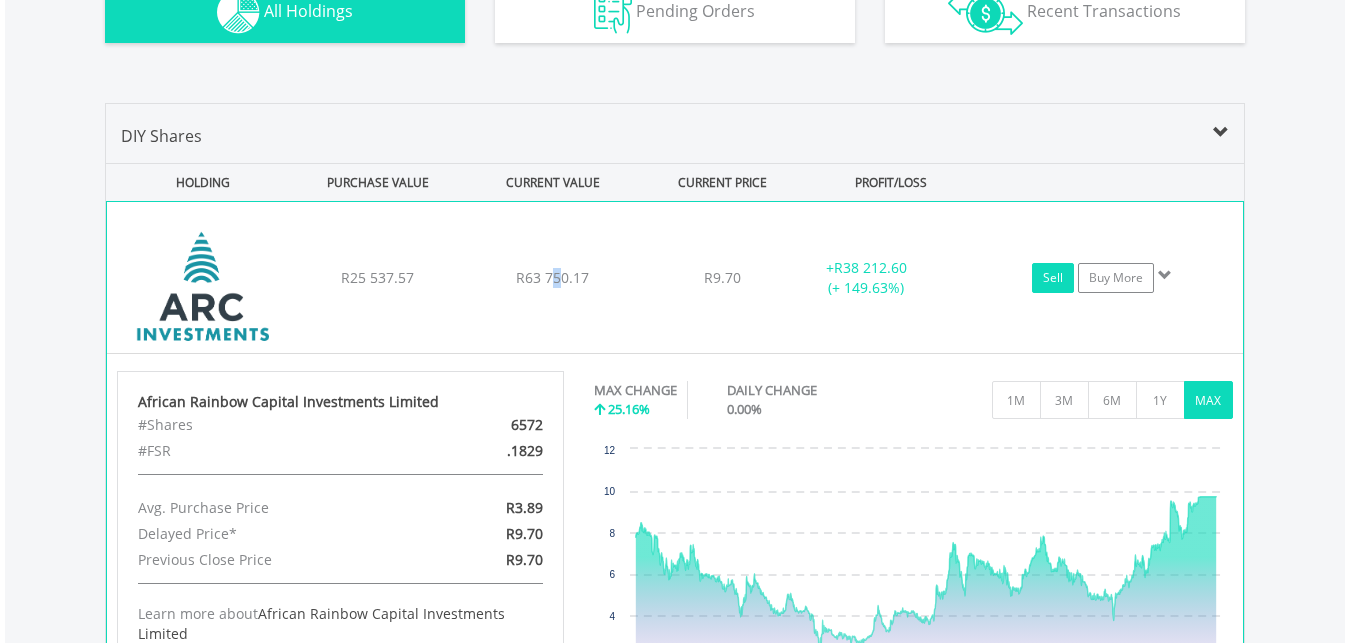 click on "Sell" at bounding box center (1053, 278) 